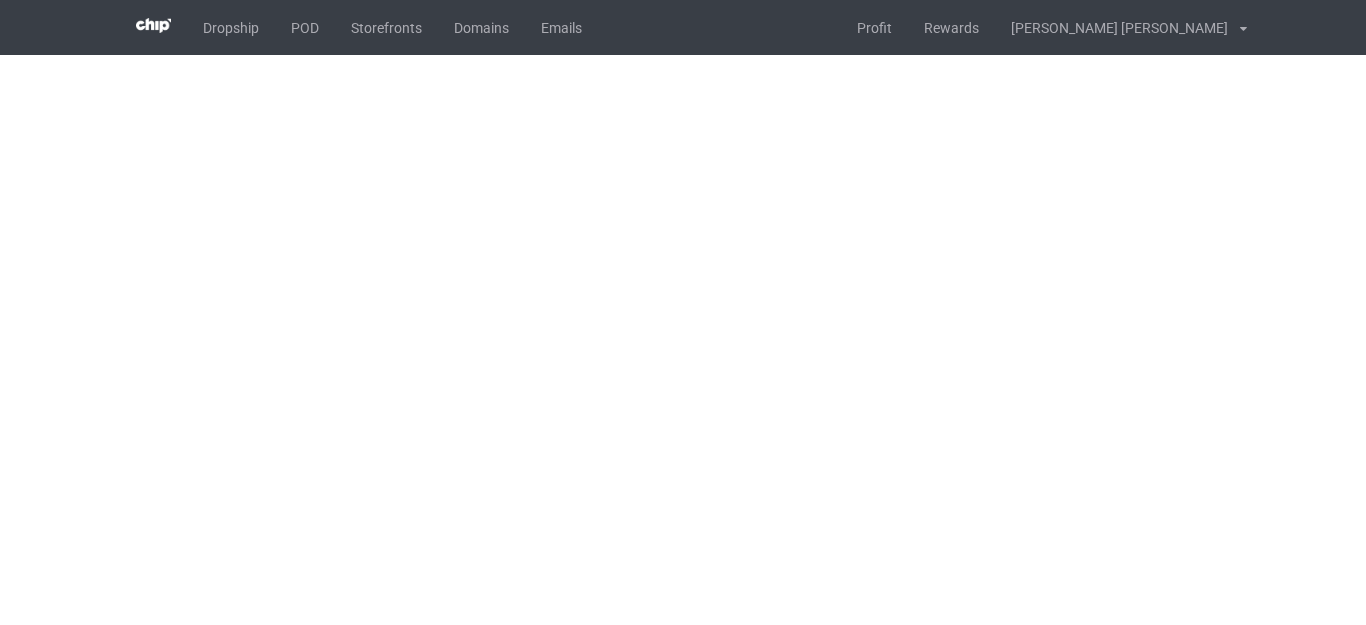 scroll, scrollTop: 0, scrollLeft: 0, axis: both 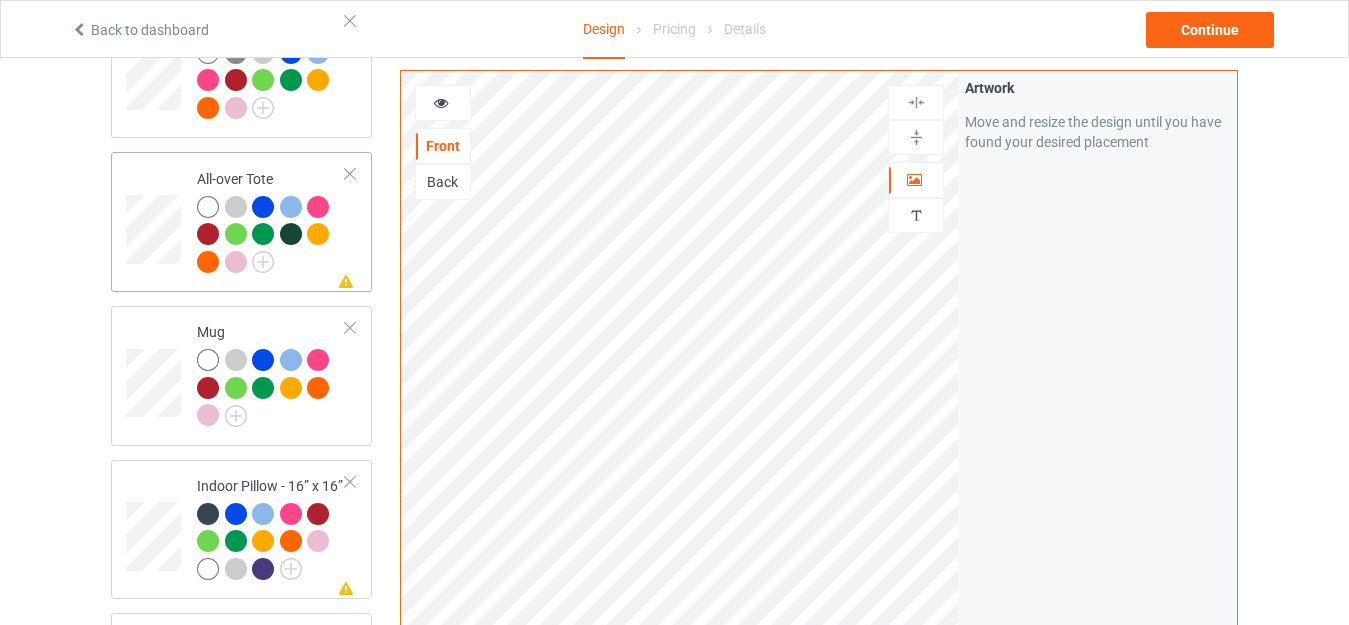 click on "All-over Tote" at bounding box center (271, 220) 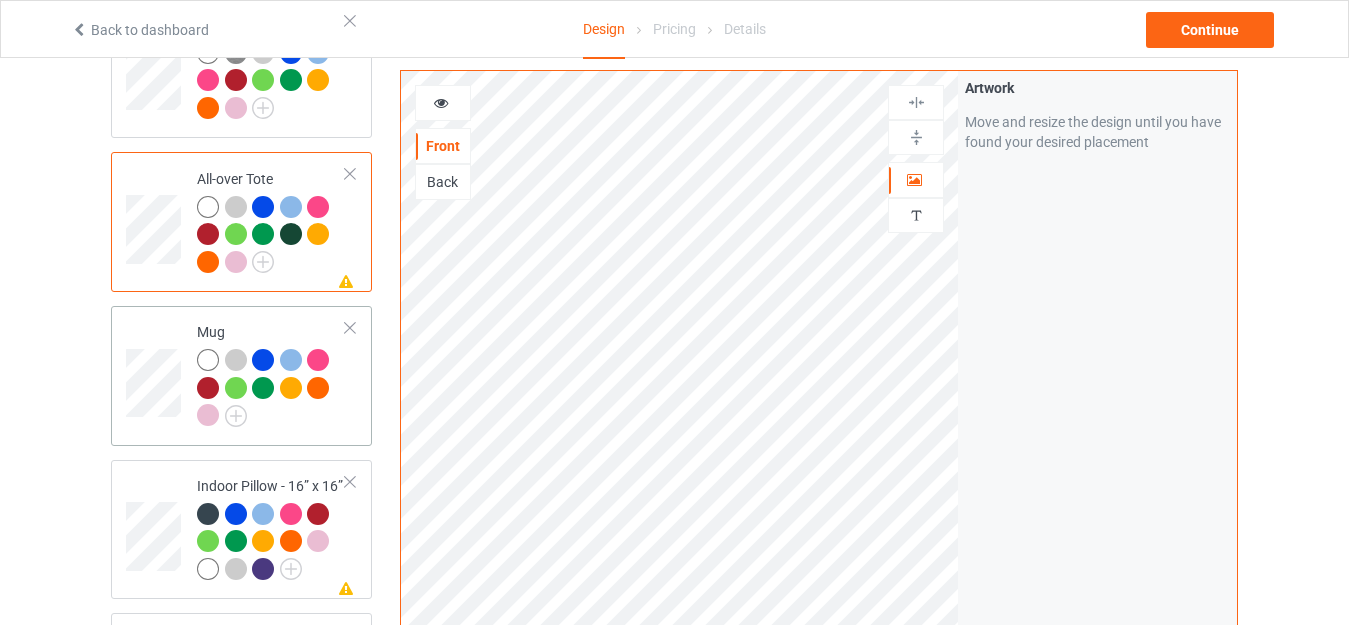 click on "Mug" at bounding box center [271, 373] 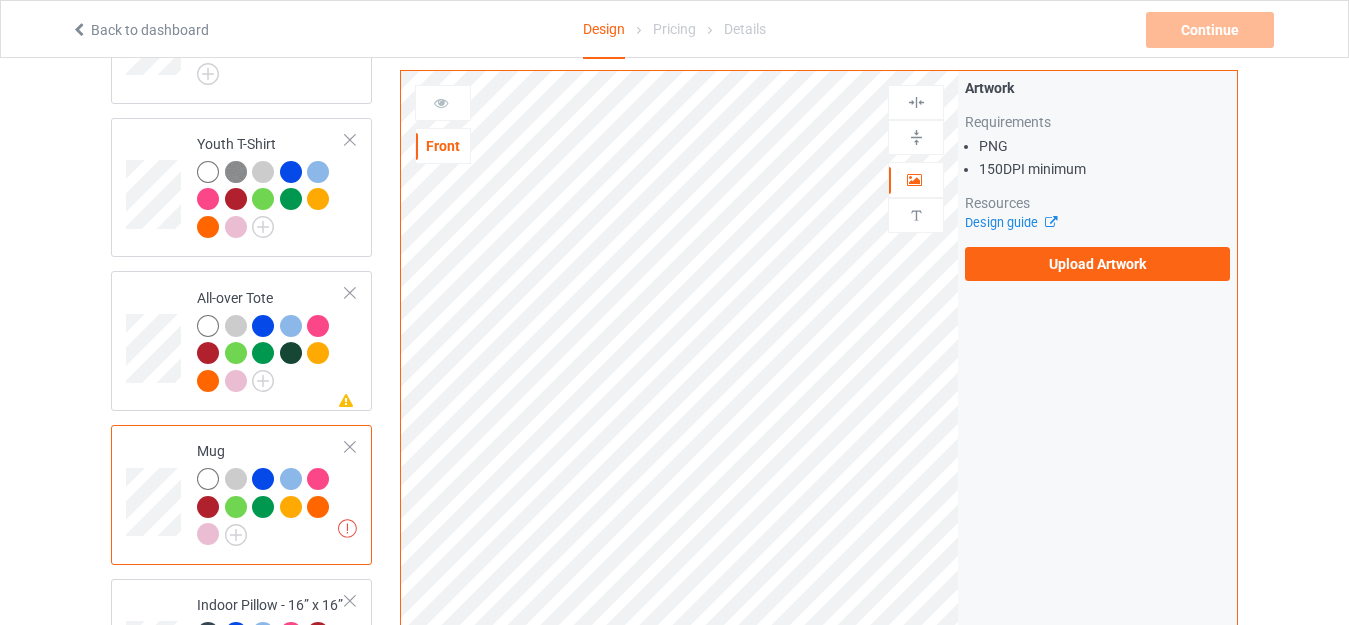 scroll, scrollTop: 1200, scrollLeft: 0, axis: vertical 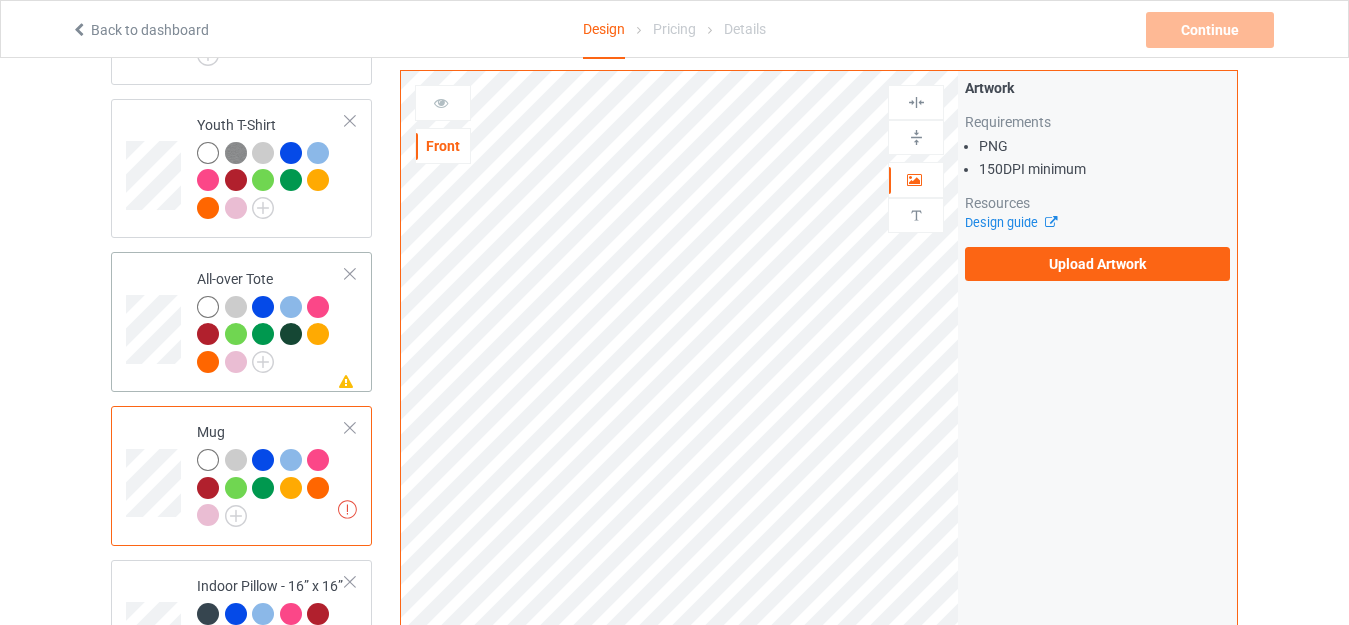 click on "All-over Tote" at bounding box center [271, 320] 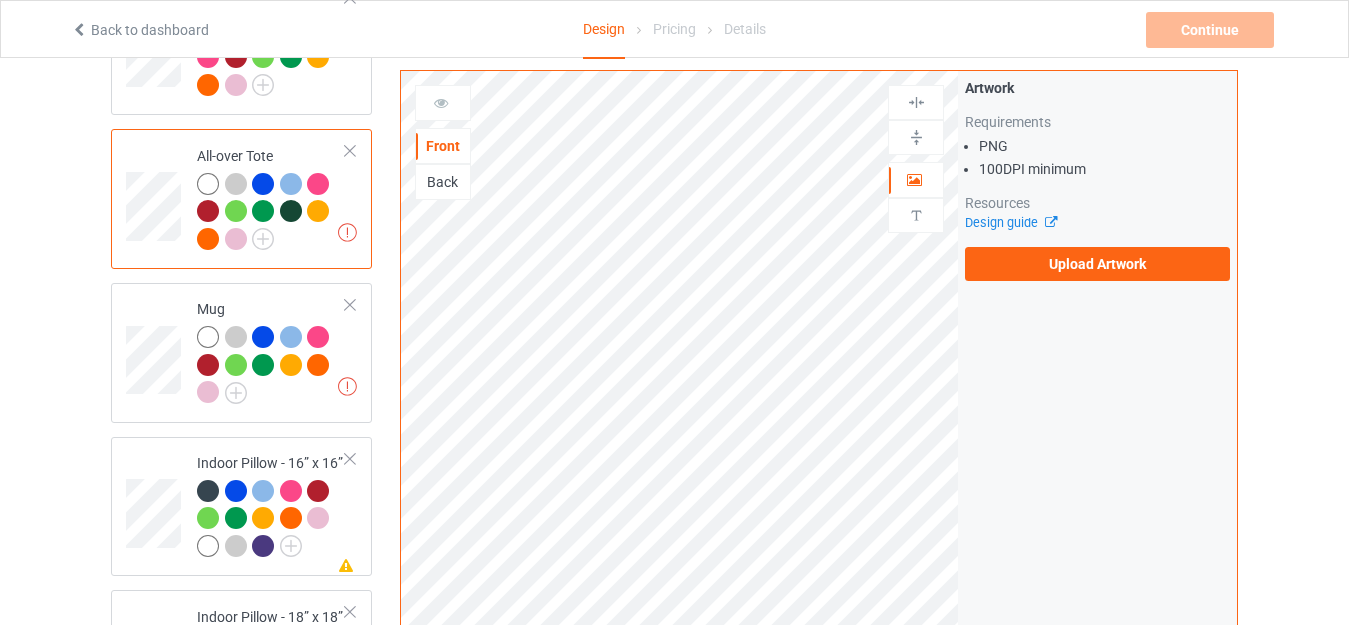 scroll, scrollTop: 1500, scrollLeft: 0, axis: vertical 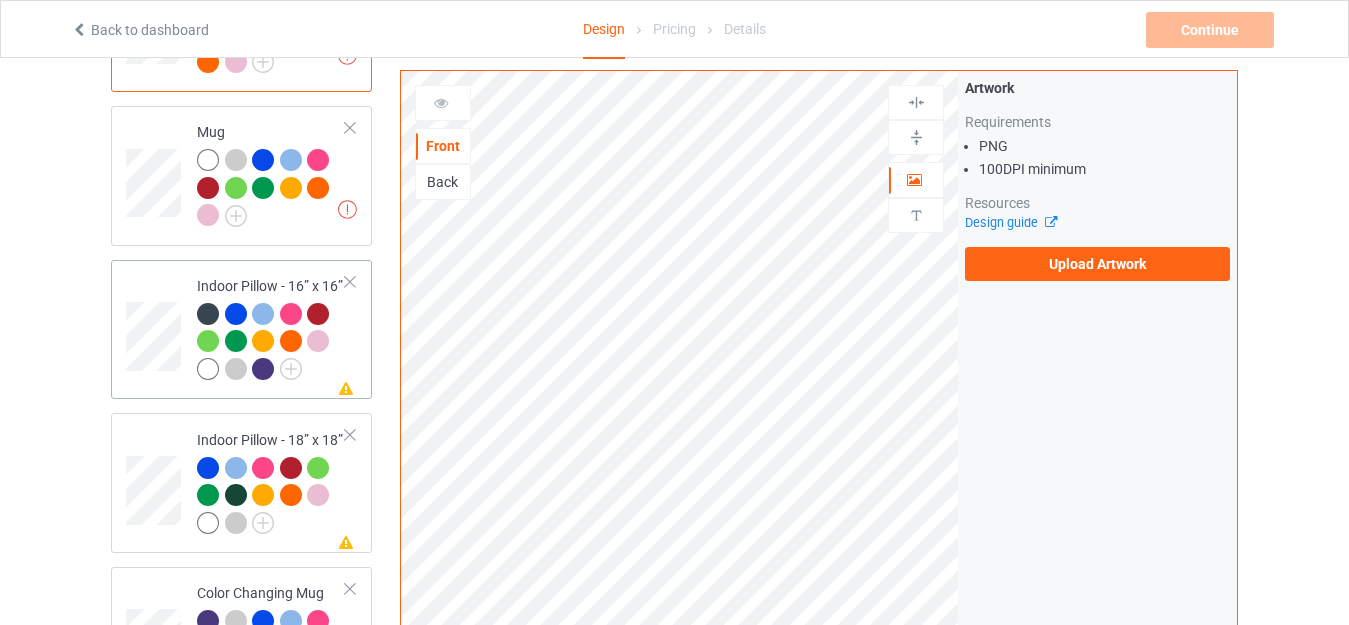 click on "Indoor Pillow - 16” x 16”" at bounding box center [271, 327] 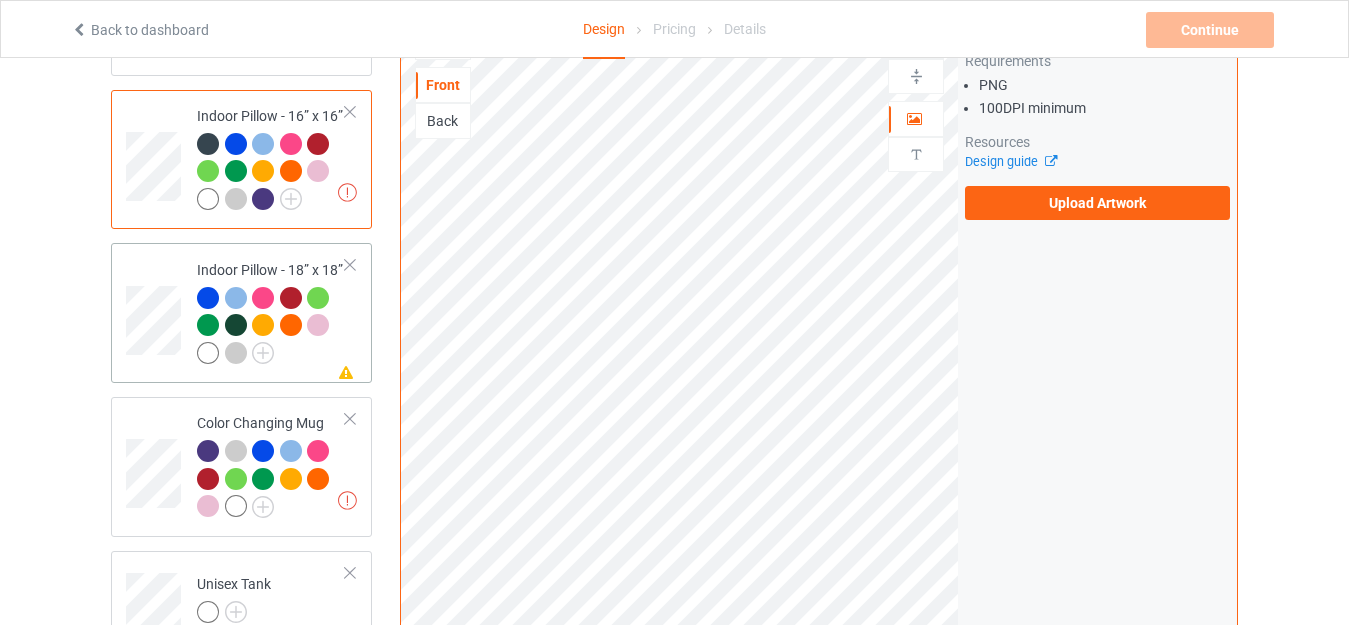 scroll, scrollTop: 1700, scrollLeft: 0, axis: vertical 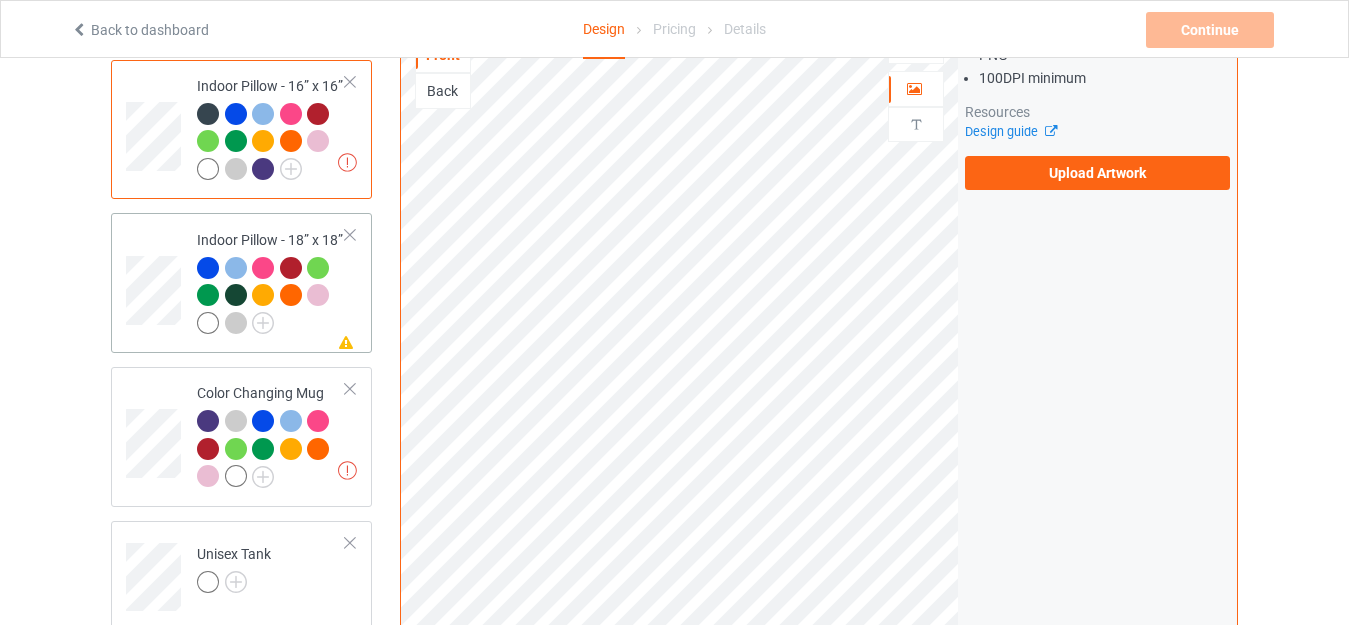 click on "Indoor Pillow - 18” x 18”" at bounding box center (271, 281) 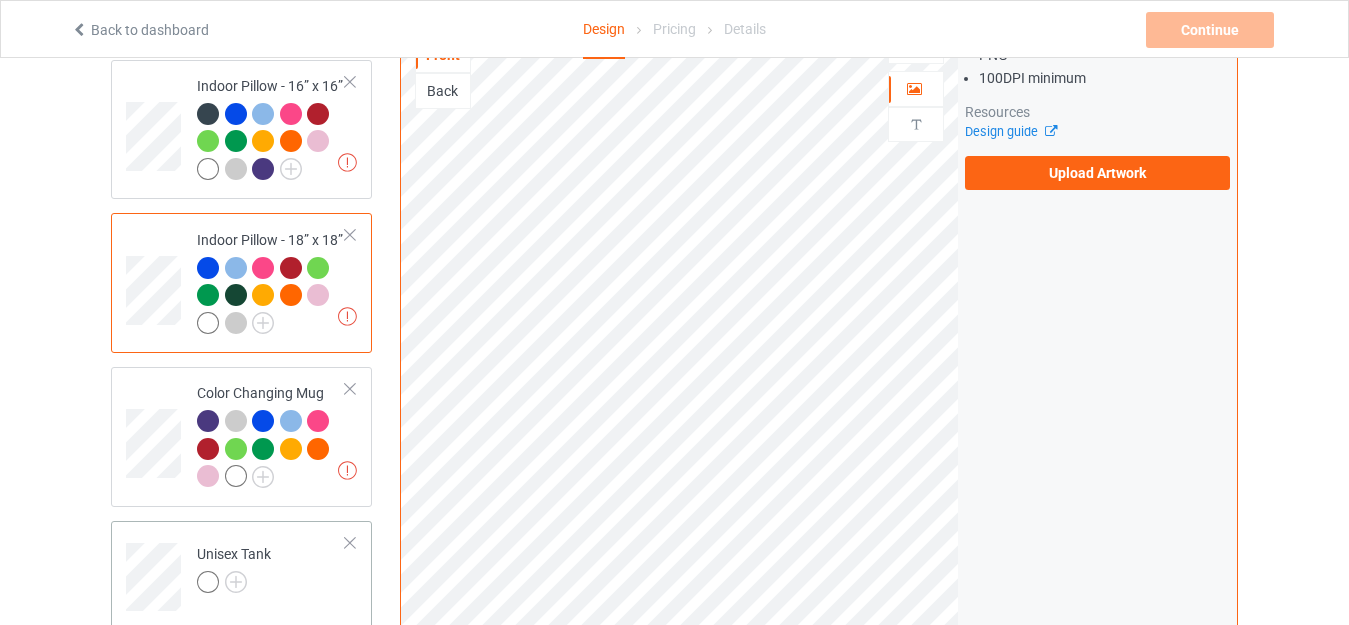 click on "Unisex Tank" at bounding box center [234, 568] 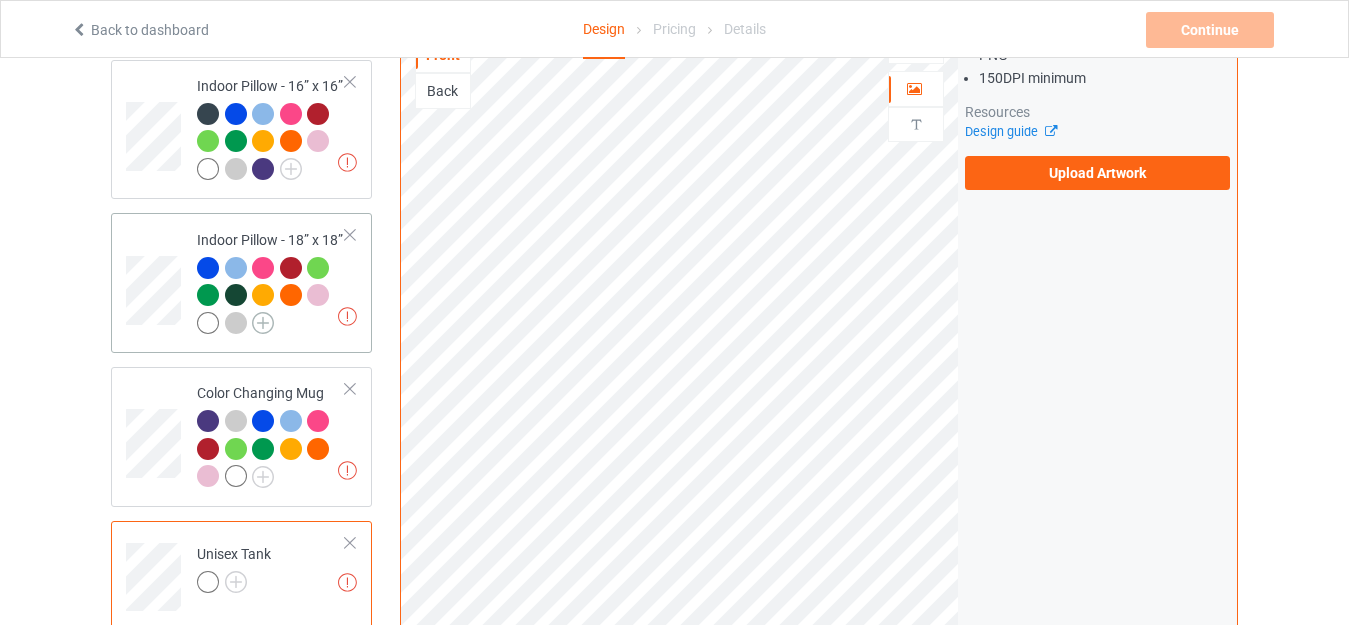 scroll, scrollTop: 2200, scrollLeft: 0, axis: vertical 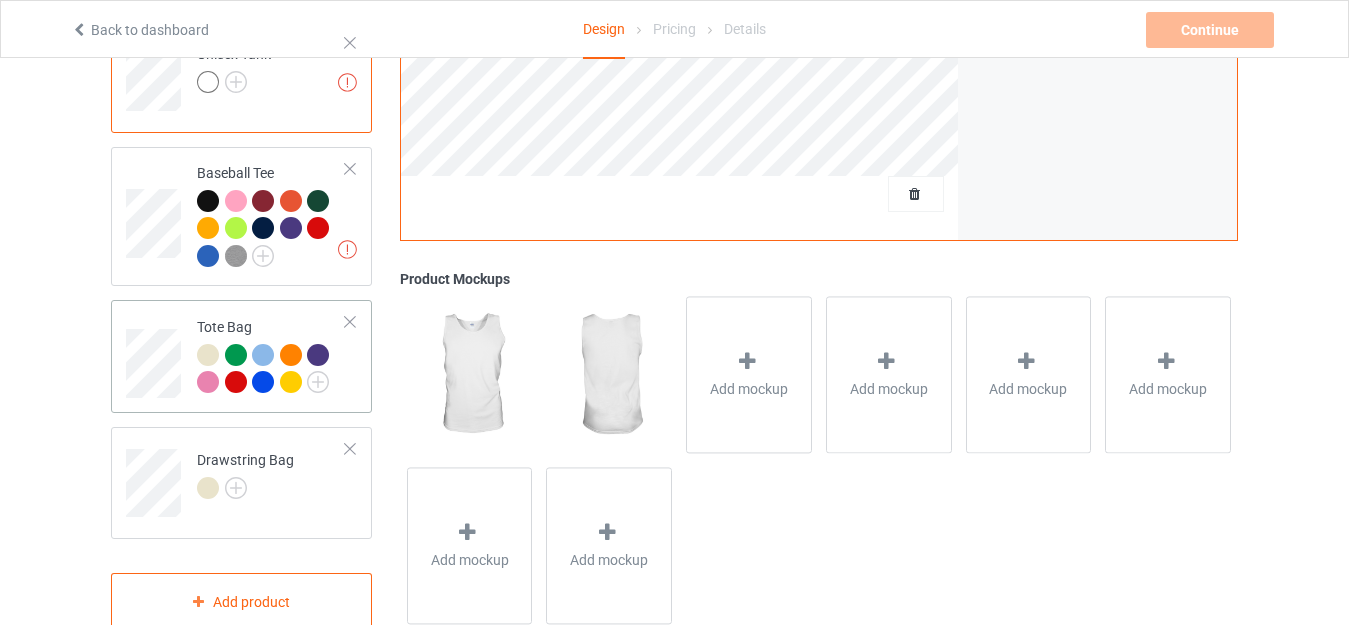 click on "Tote Bag" at bounding box center [271, 356] 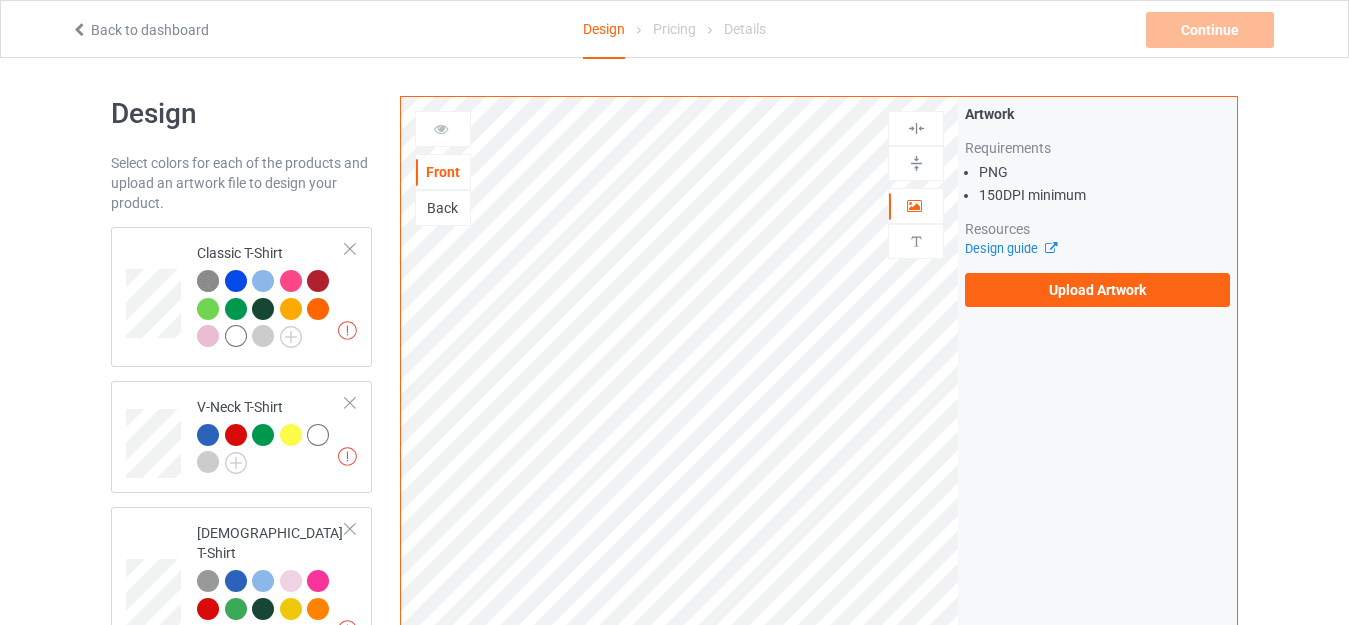 scroll, scrollTop: 0, scrollLeft: 0, axis: both 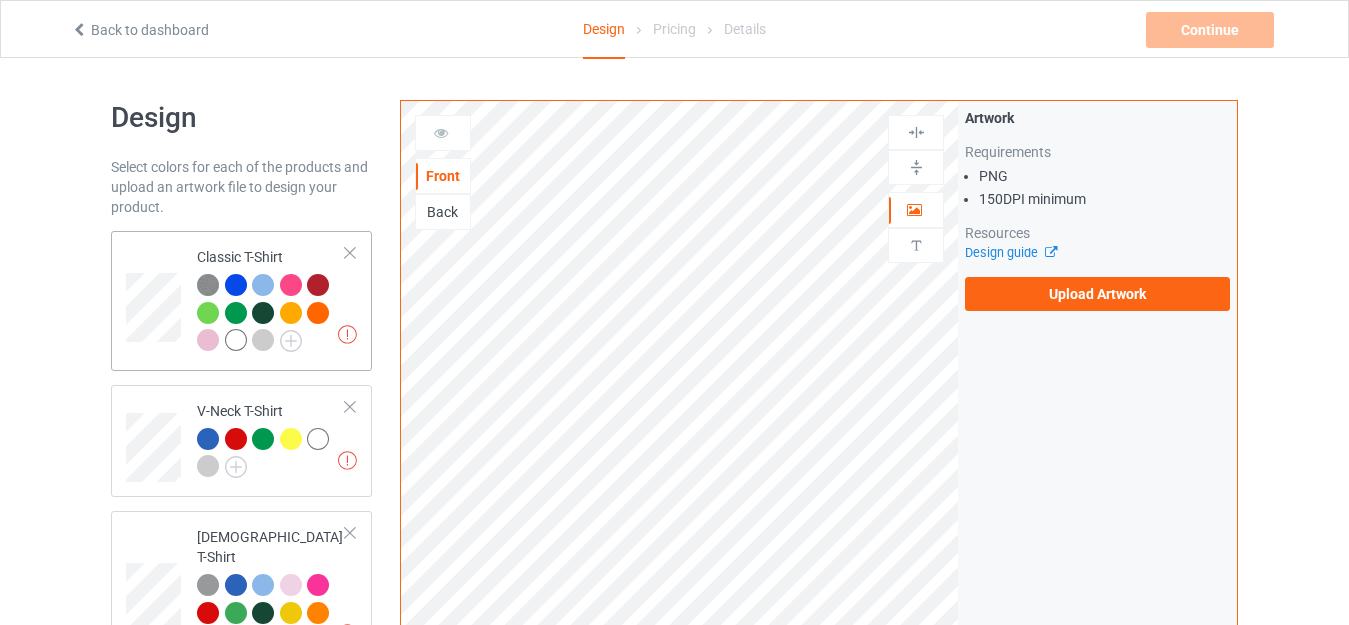 click on "Missing artworks Classic T-Shirt" at bounding box center (241, 301) 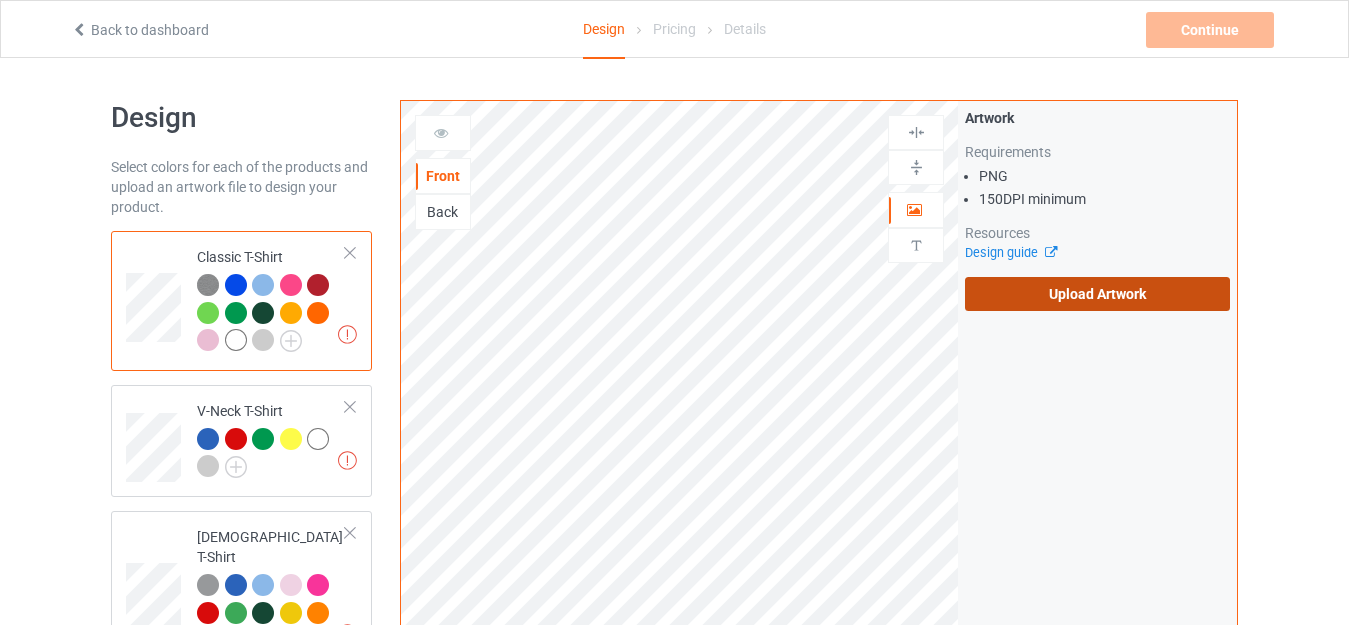 click on "Upload Artwork" at bounding box center [1097, 294] 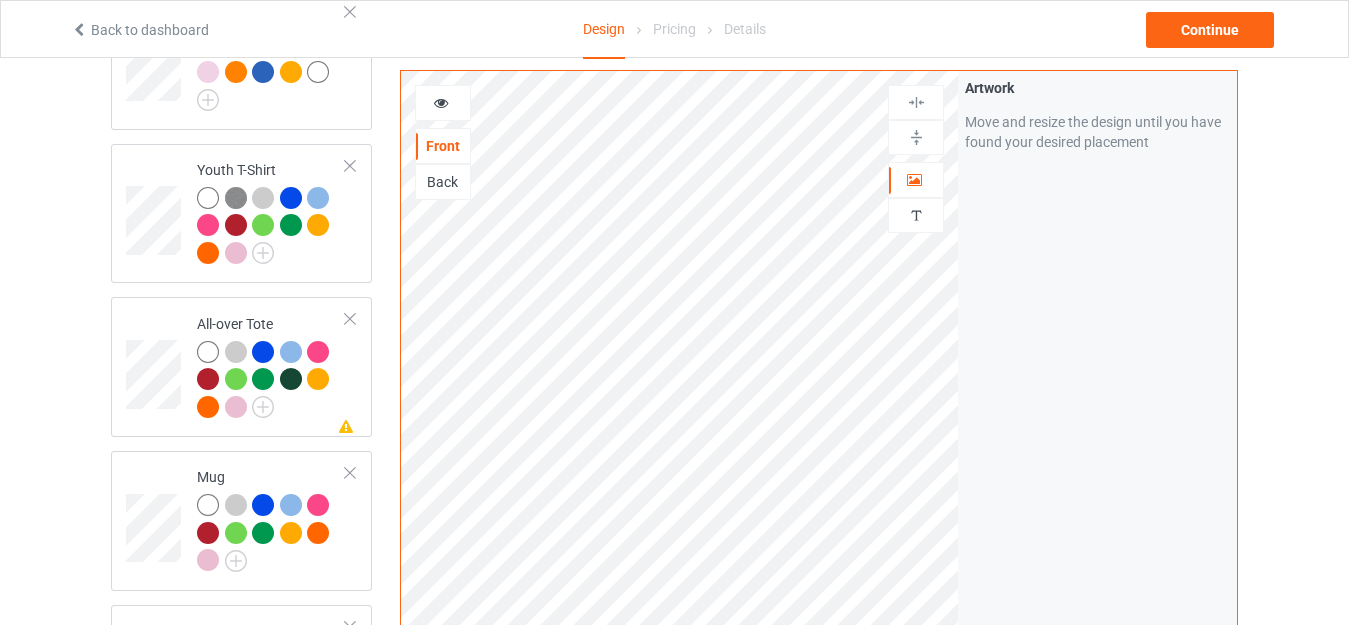 scroll, scrollTop: 1200, scrollLeft: 0, axis: vertical 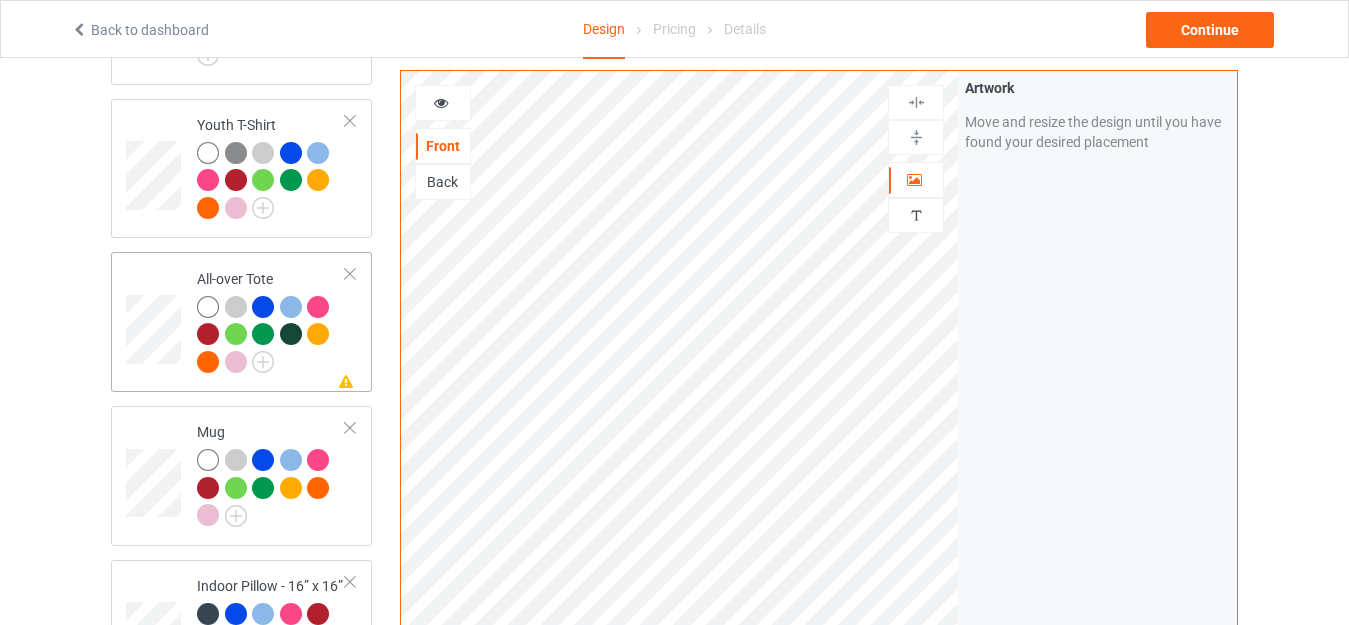 click on "Missing artwork on 1 side(s) All-over Tote" at bounding box center [271, 322] 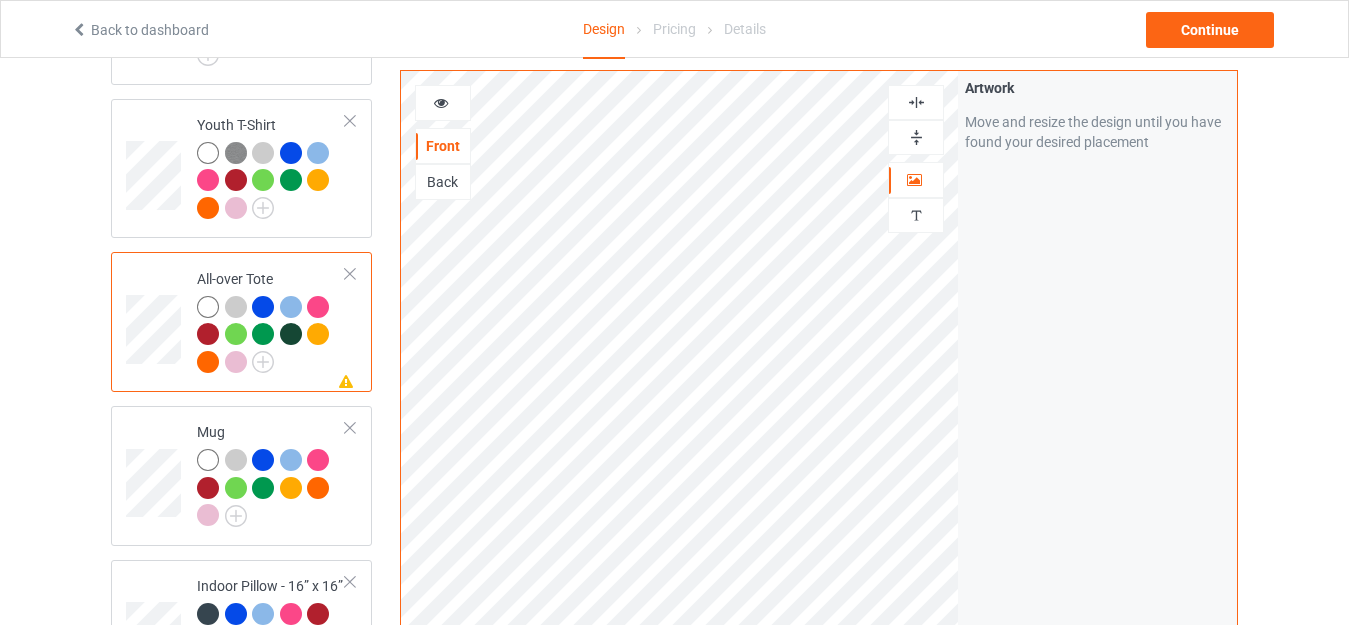 click at bounding box center [916, 137] 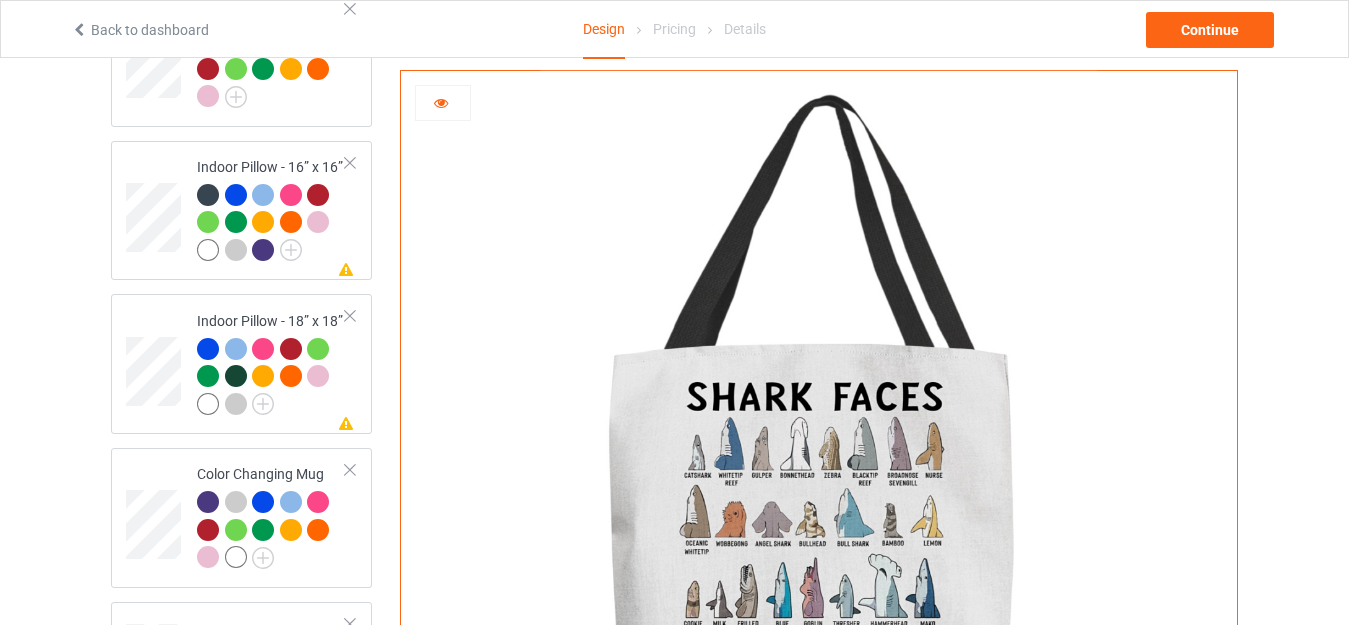scroll, scrollTop: 1800, scrollLeft: 0, axis: vertical 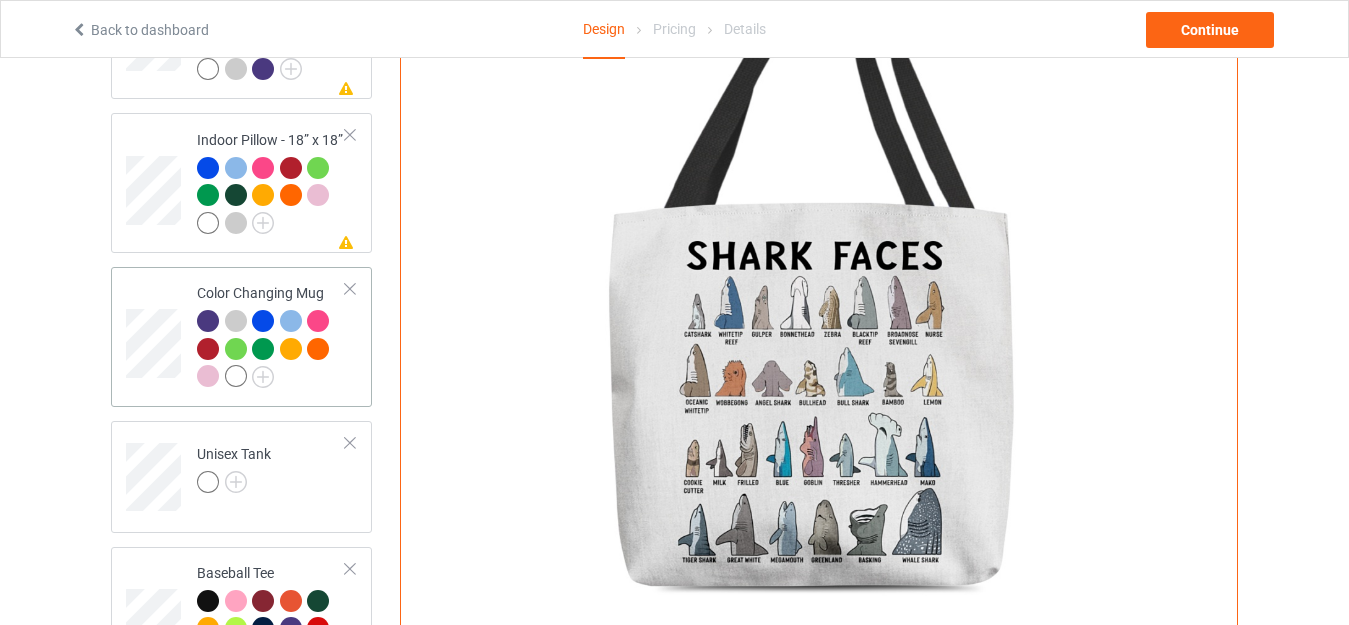 click on "Color Changing Mug" at bounding box center [271, 334] 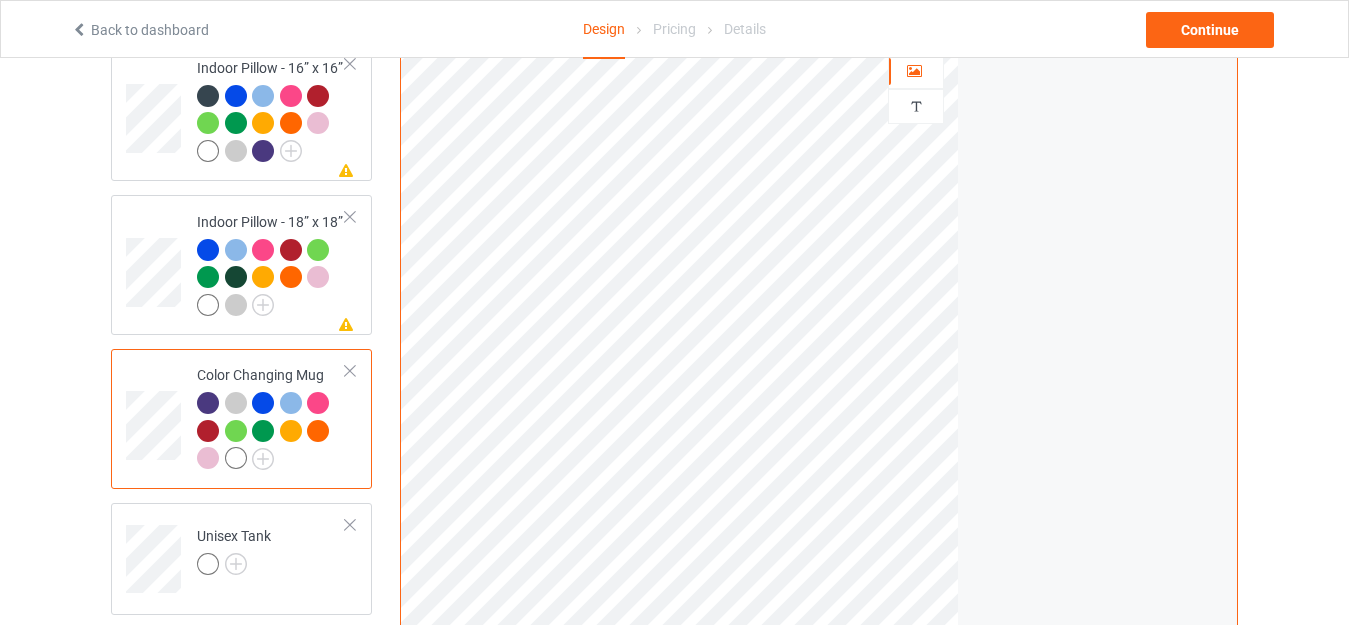 scroll, scrollTop: 1600, scrollLeft: 0, axis: vertical 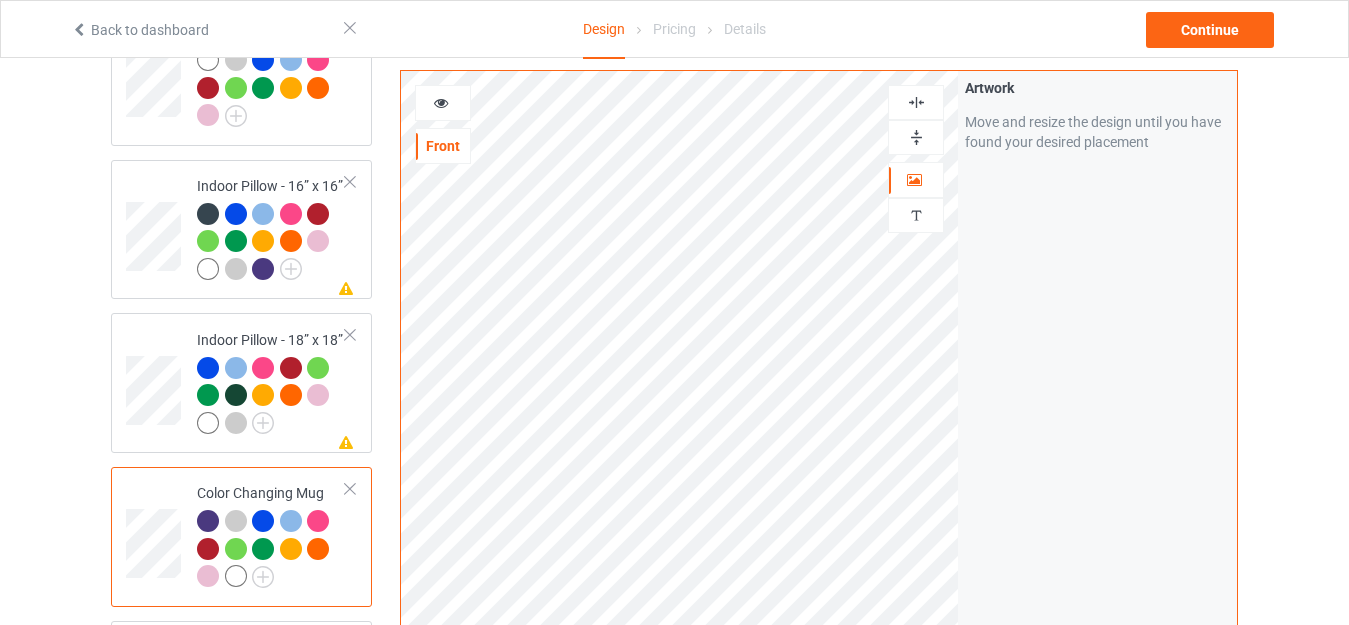 click at bounding box center [443, 103] 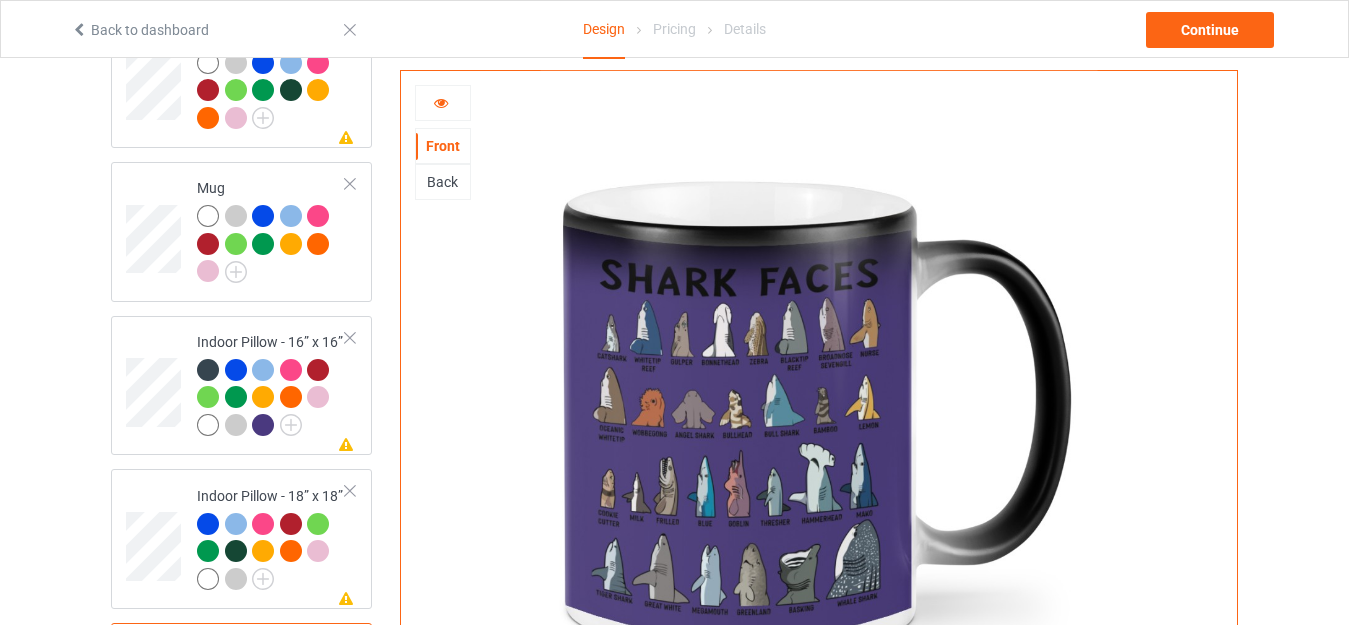 scroll, scrollTop: 1443, scrollLeft: 0, axis: vertical 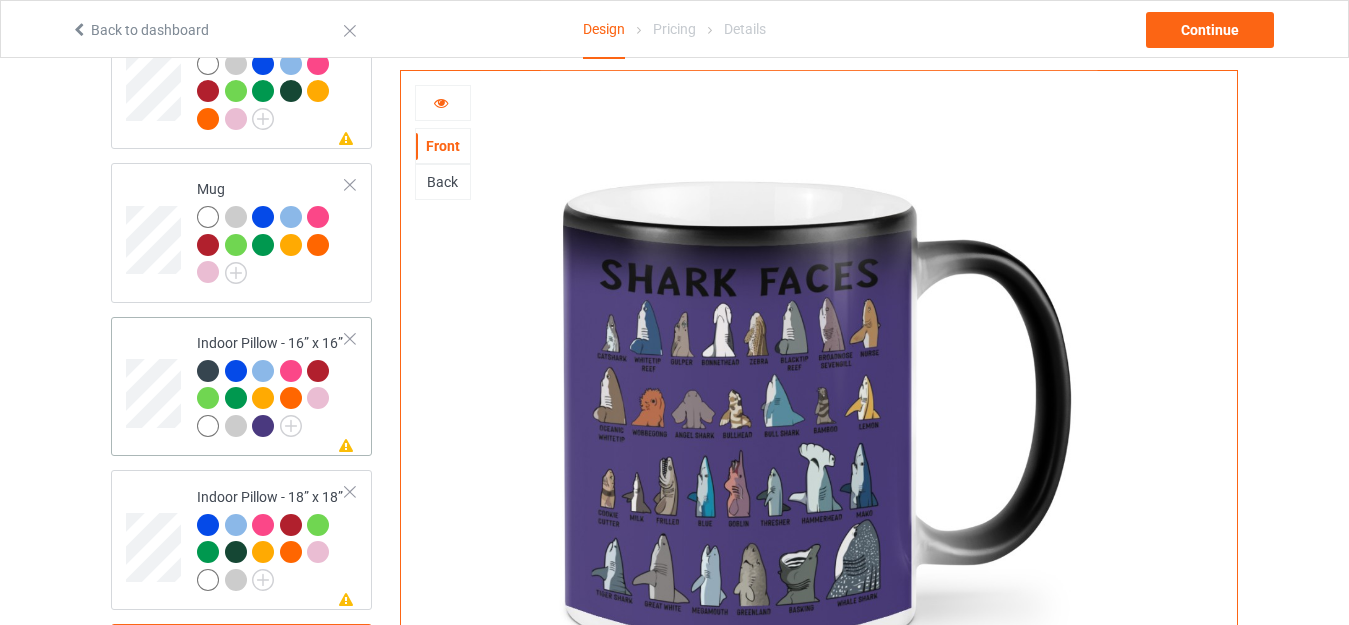 click on "Missing artwork on 1 side(s) Indoor Pillow - 16” x 16”" at bounding box center [241, 387] 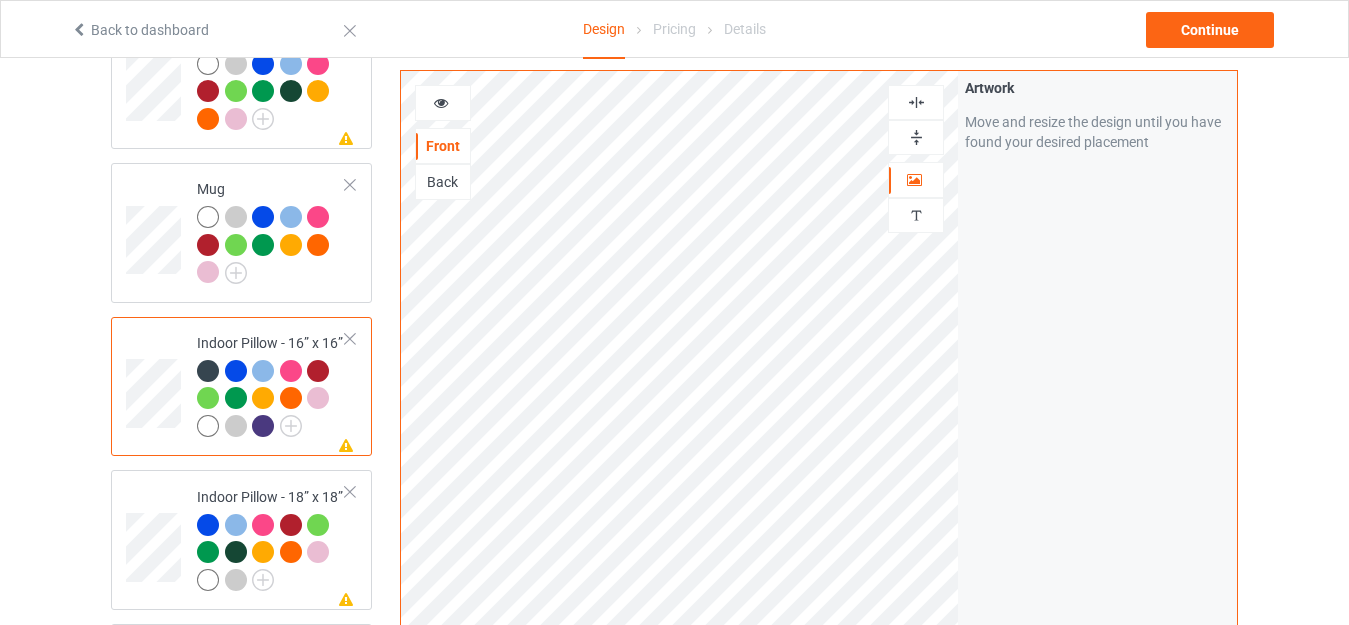 click at bounding box center (916, 137) 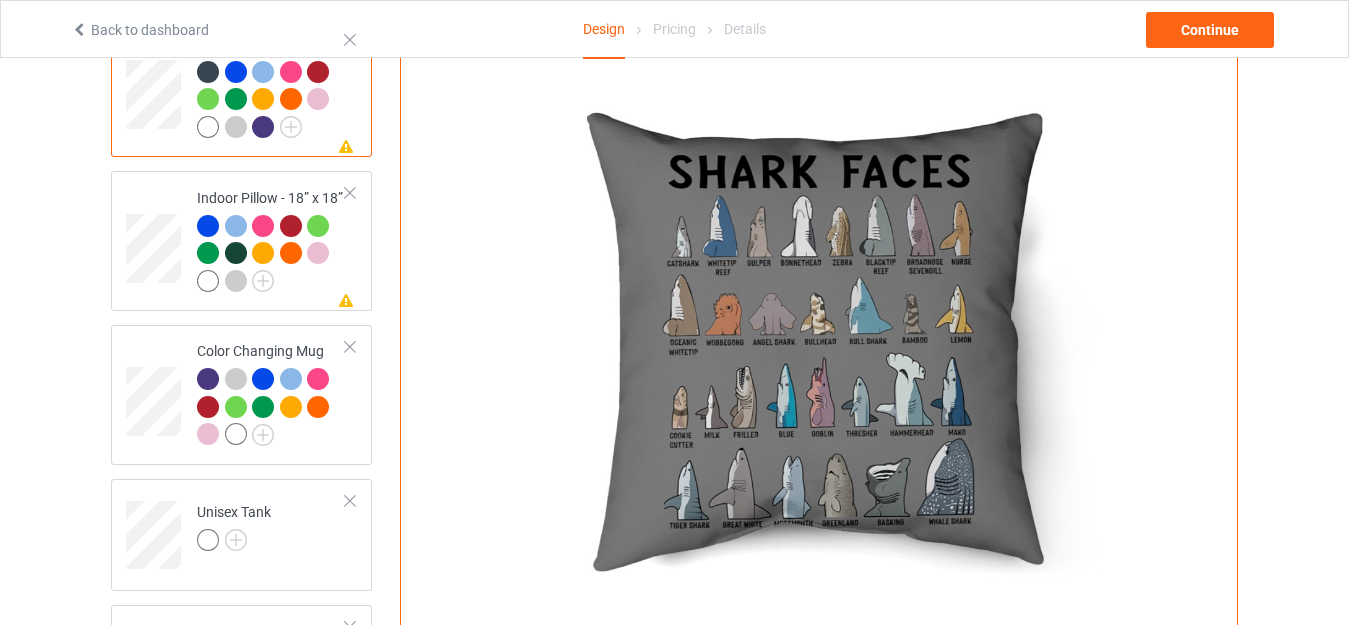 scroll, scrollTop: 1743, scrollLeft: 0, axis: vertical 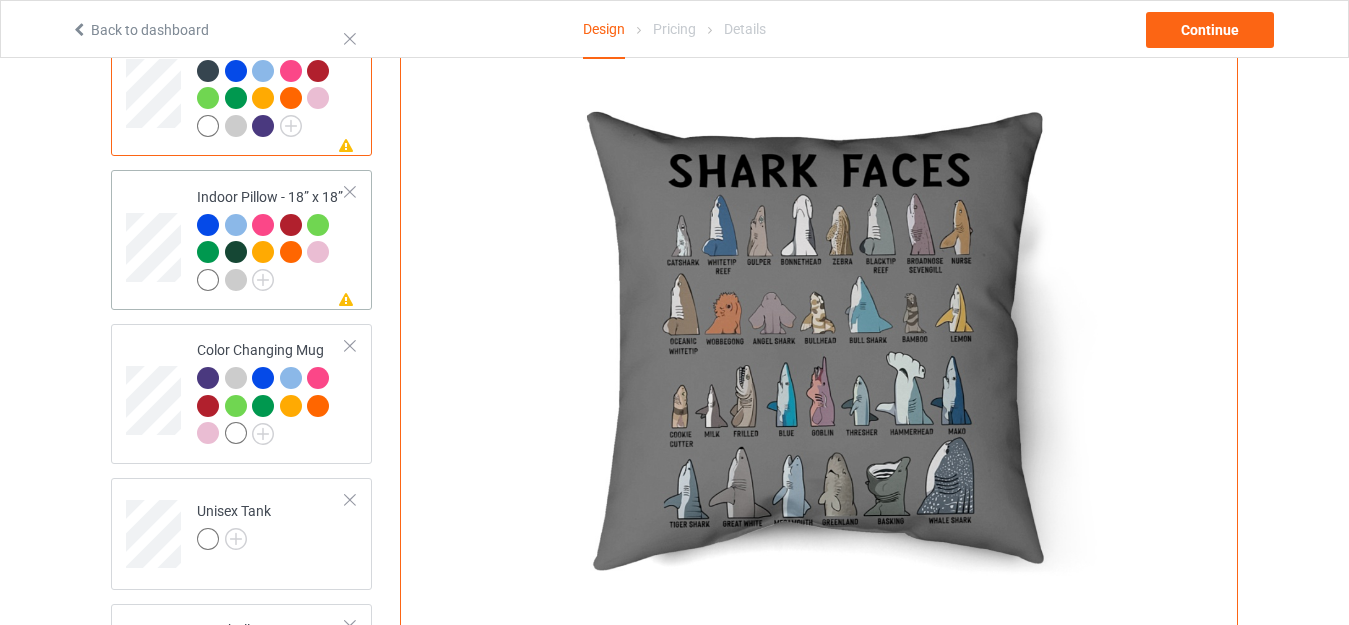 click on "Missing artwork on 1 side(s) Indoor Pillow - 18” x 18”" at bounding box center [271, 240] 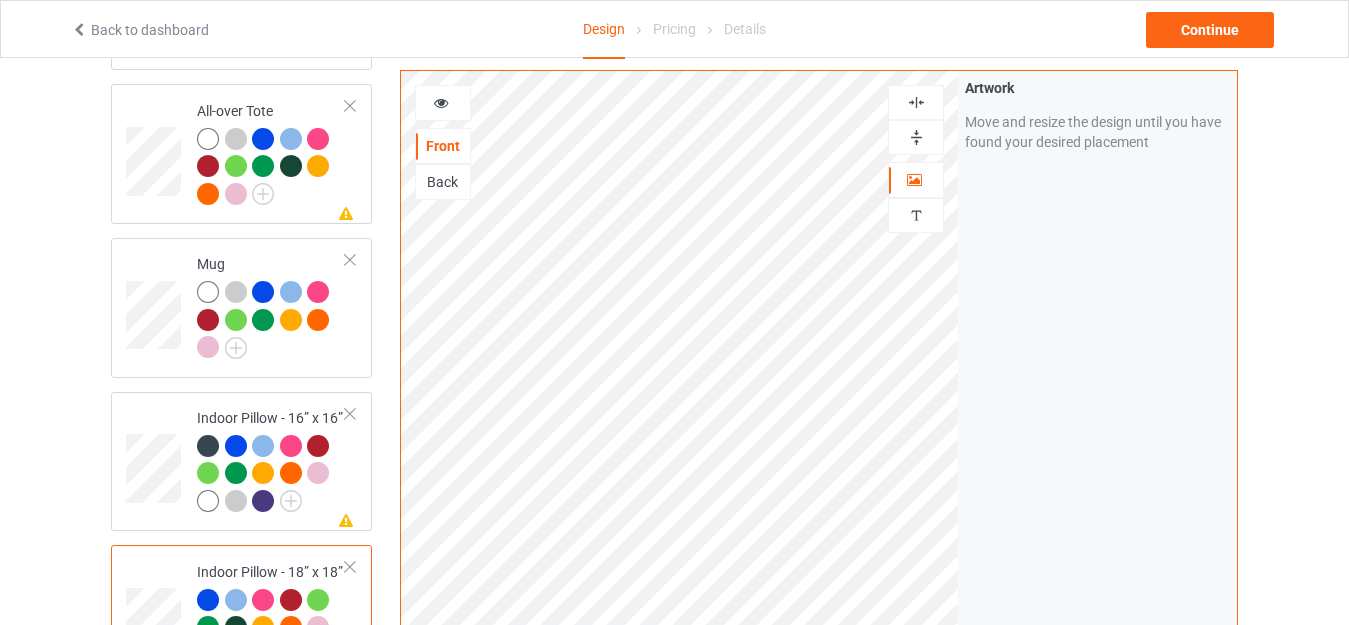 scroll, scrollTop: 1343, scrollLeft: 0, axis: vertical 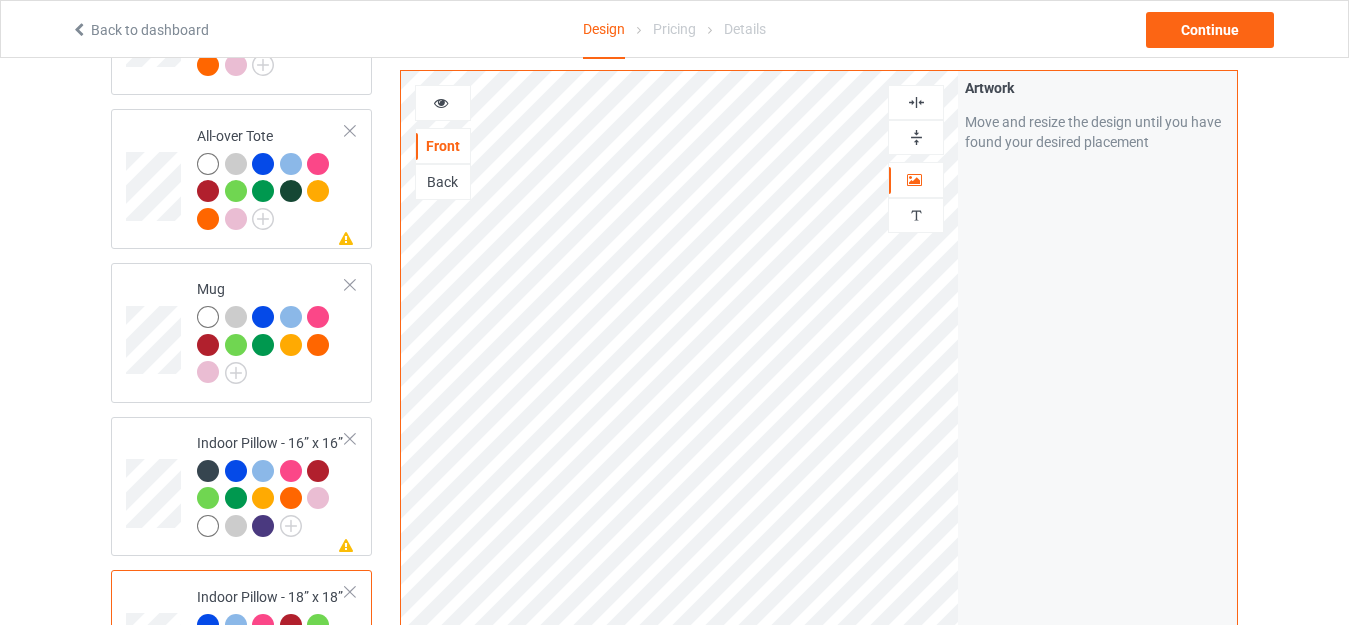 click at bounding box center [916, 137] 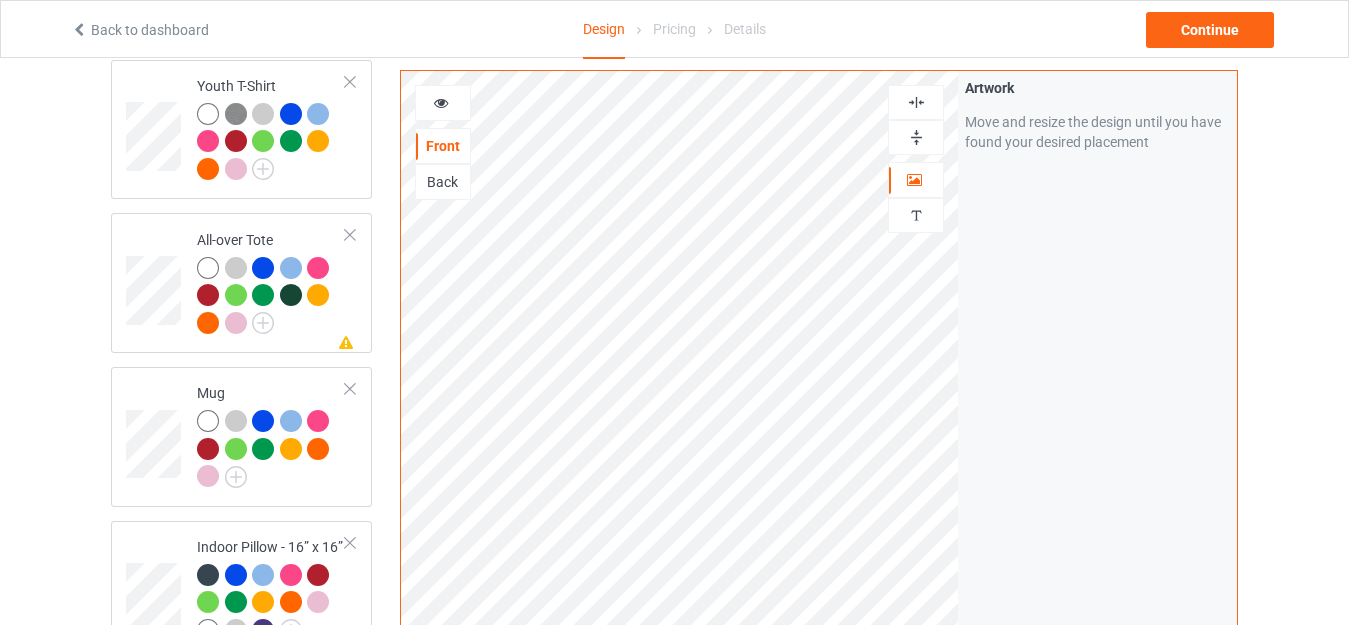 scroll, scrollTop: 1143, scrollLeft: 0, axis: vertical 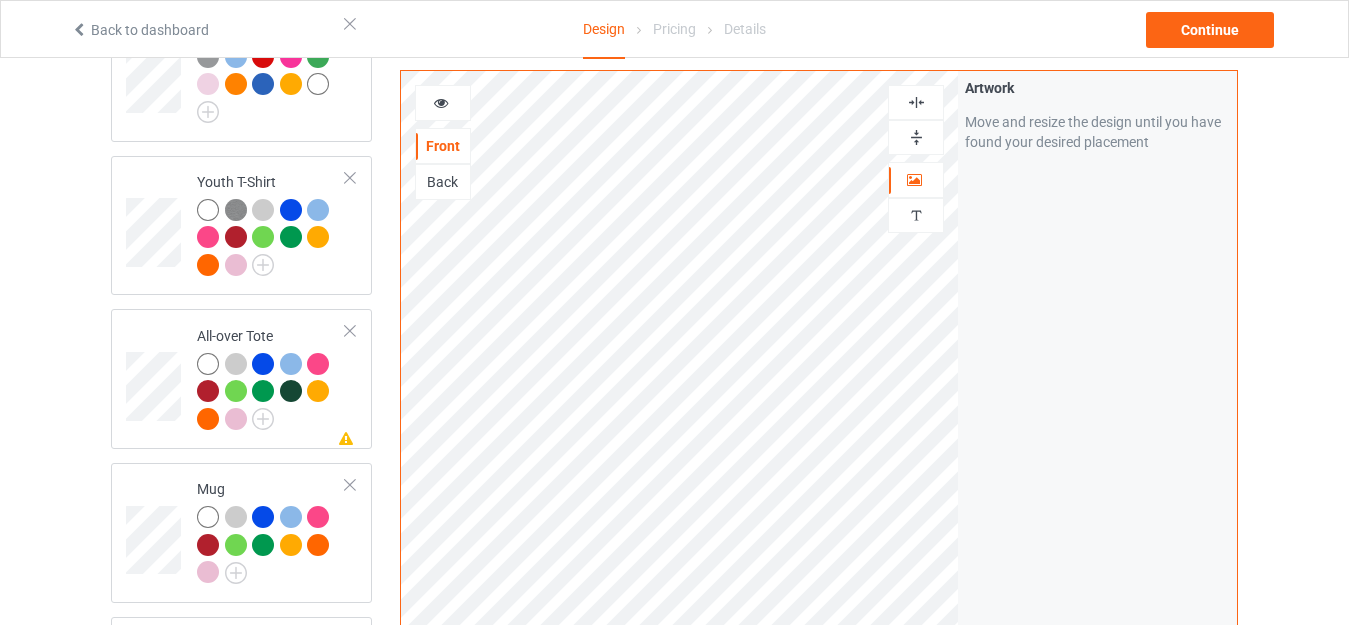 click at bounding box center (441, 100) 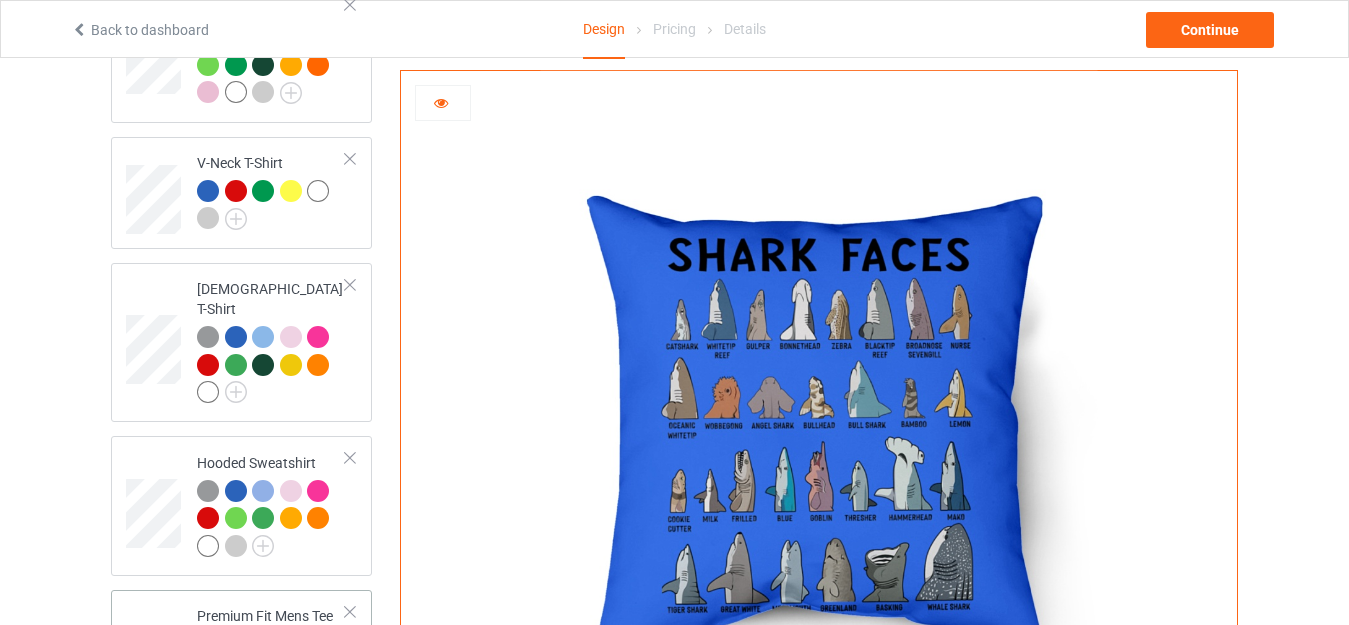 scroll, scrollTop: 0, scrollLeft: 0, axis: both 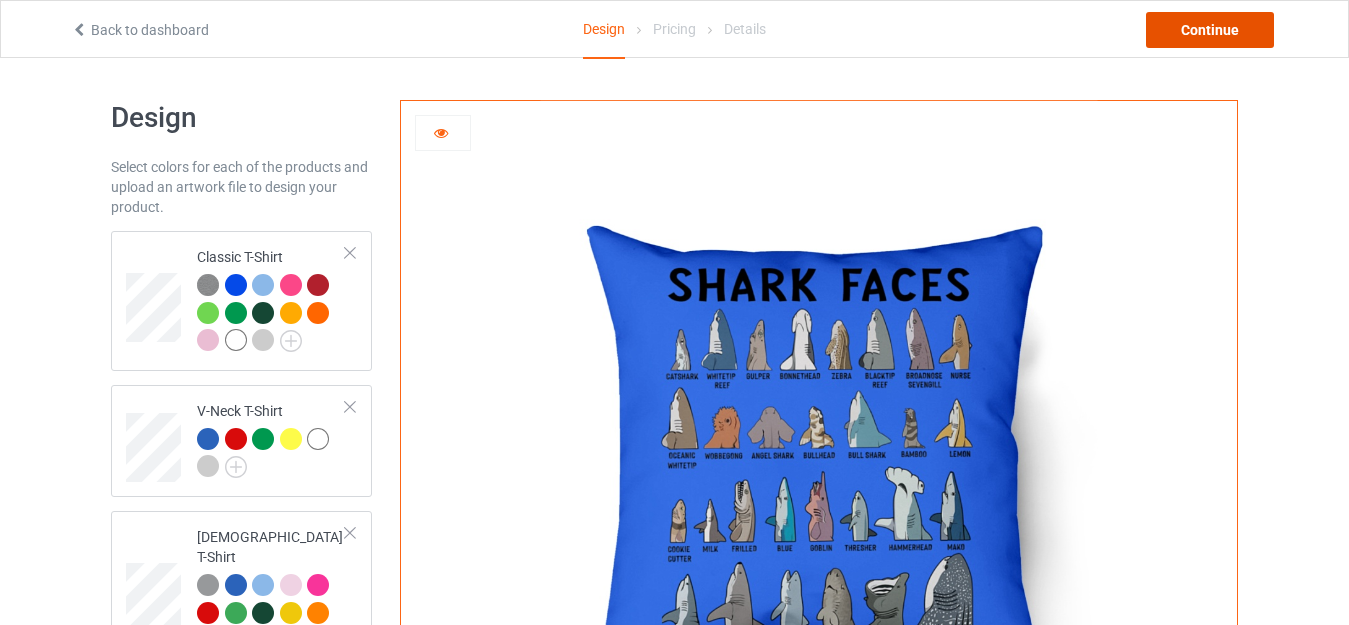 click on "Continue" at bounding box center [1210, 30] 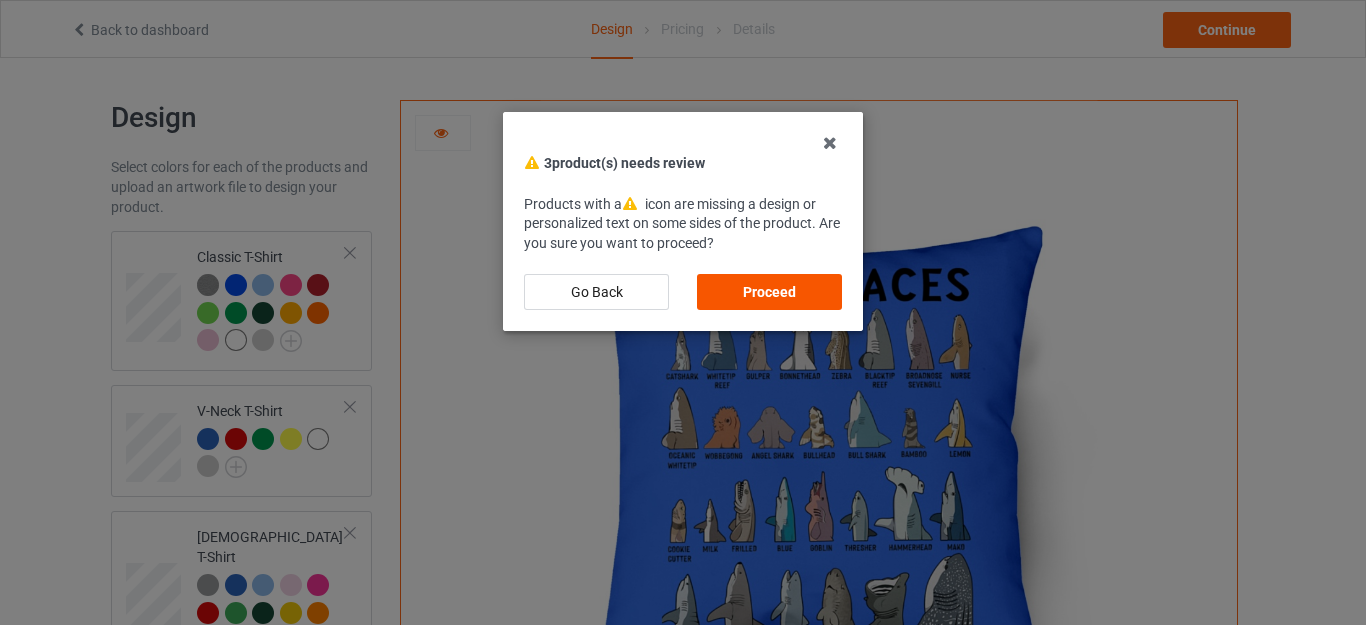 click on "Proceed" at bounding box center [769, 292] 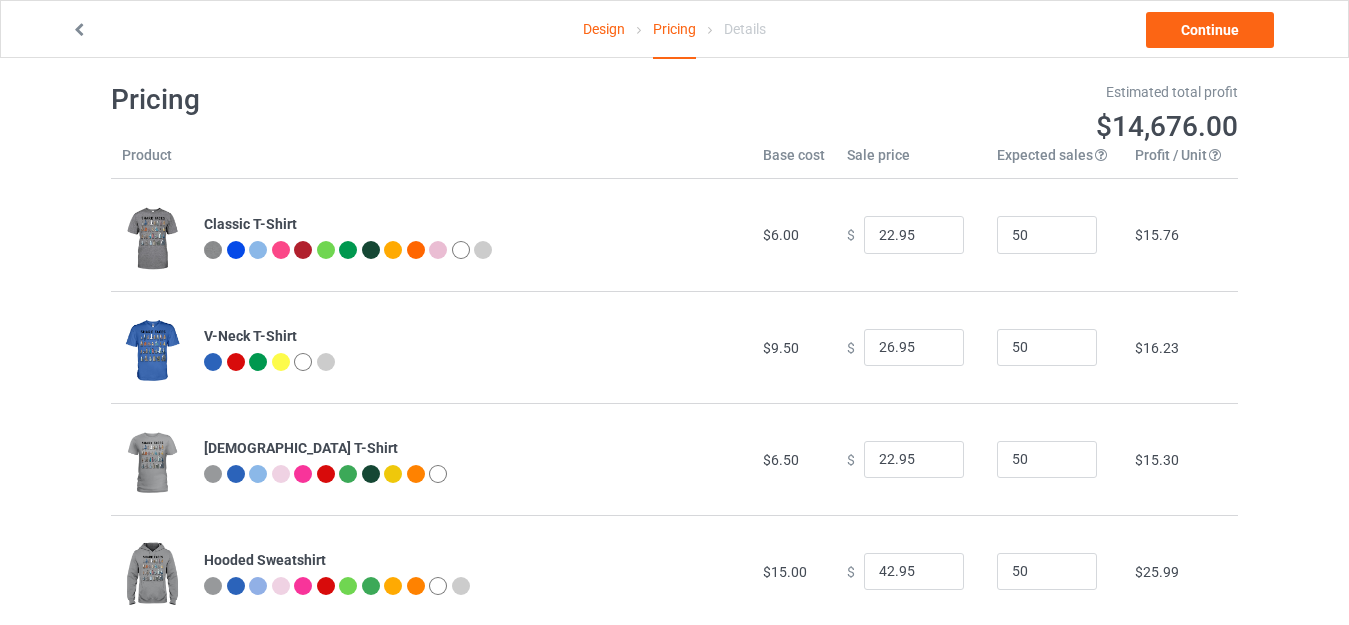 scroll, scrollTop: 0, scrollLeft: 0, axis: both 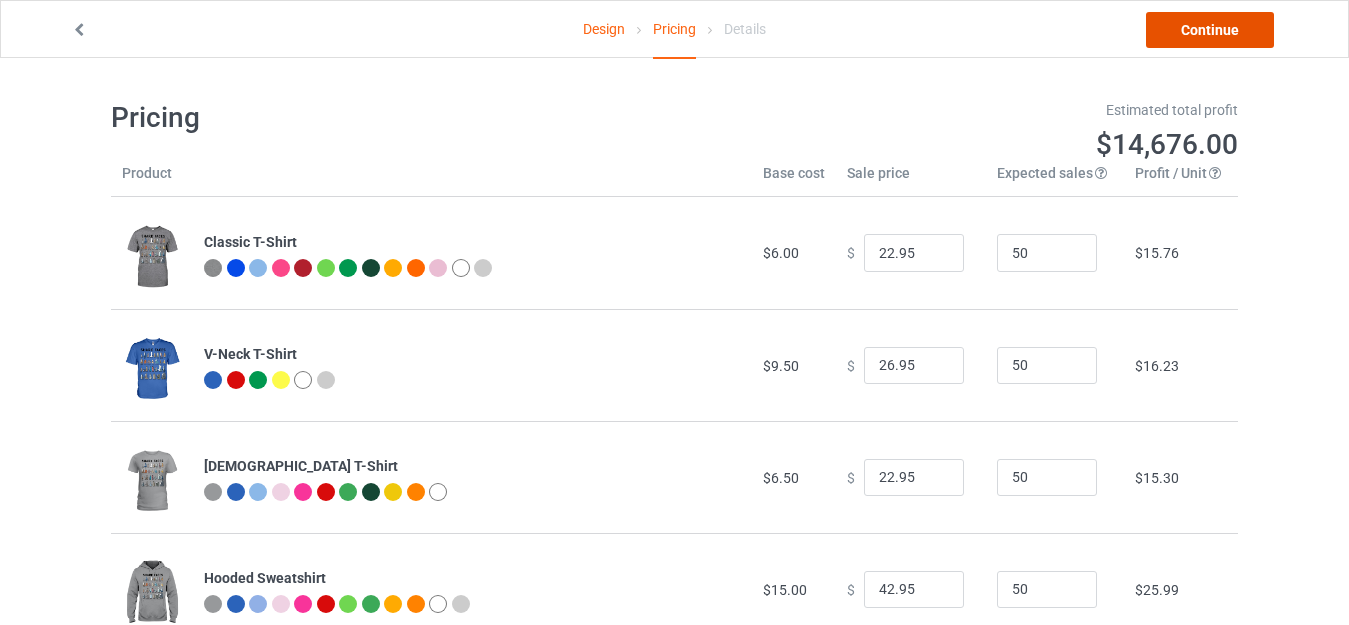 click on "Continue" at bounding box center (1210, 30) 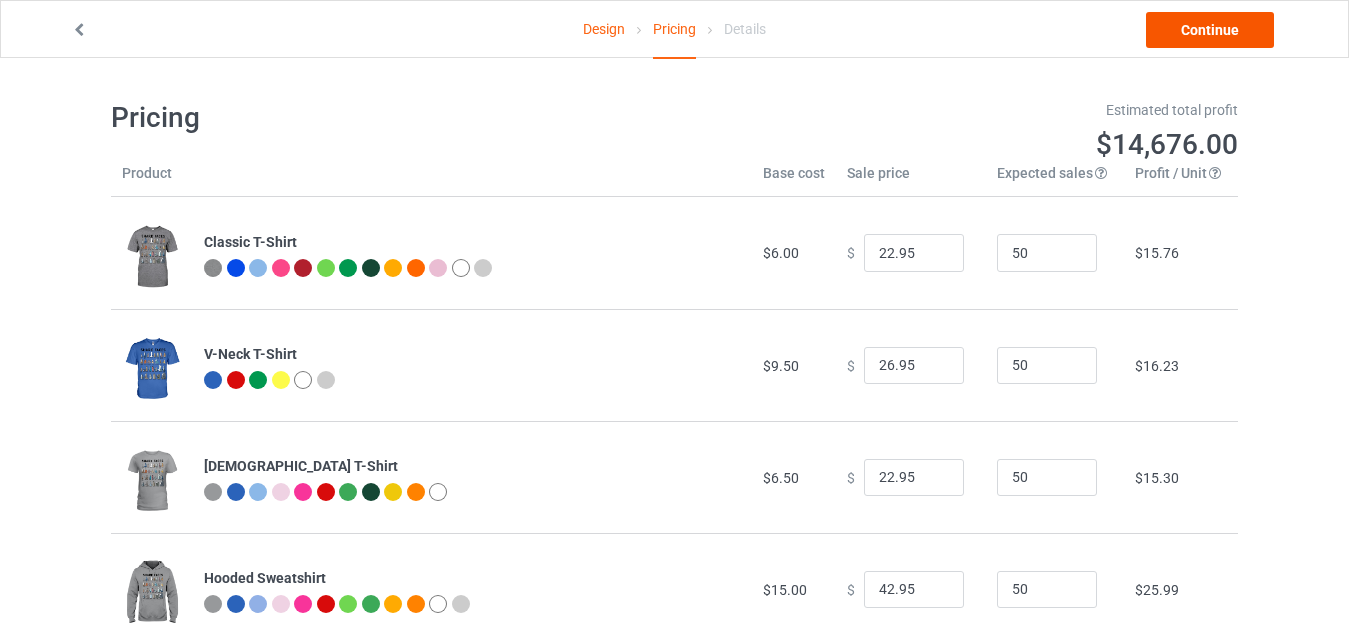 click on "Design Pricing Details Continue Pricing Estimated total profit $14,676.00 Product Base cost Sale price Expected sales   Your expected sales will change your profit estimate (on the right), but will not affect the actual amount of profit you earn. Profit / Unit   Your profit is your sale price minus your base cost and processing fee. Classic T-Shirt $6.00 $     22.95 50 $15.76 V-Neck T-Shirt $9.50 $     26.95 50 $16.23 [DEMOGRAPHIC_DATA] T-Shirt $6.50 $     22.95 50 $15.30 Hooded Sweatshirt $15.00 $     42.95 50 $25.99 Premium Fit Mens Tee $11.50 $     28.95 50 $16.23 Long Sleeve Tee $9.00 $     27.95 50 $17.62 Crewneck Sweatshirt $13.00 $     35.95 50 $21.34 Youth T-Shirt $7.00 $     23.95 50 $15.76 All-over Tote $11.00 $     28.95 50 $16.69 Mug $4.00 $     19.95 50 $14.83 Indoor Pillow - 16” x 16” $10.00 $     26.95 50 $15.76 Indoor Pillow - 18” x 18” $12.00 $     28.95 50 $15.76 Color Changing Mug $5.00 $     21.95" at bounding box center (674, 370) 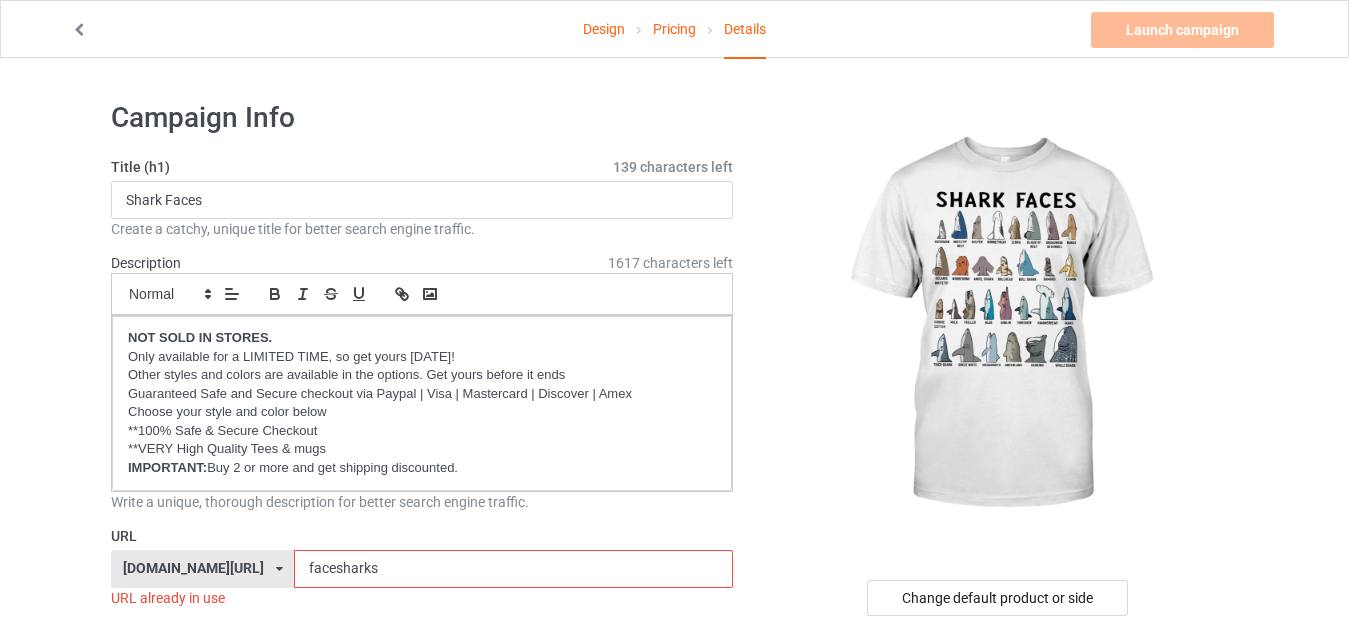 click on "facesharks" at bounding box center [513, 569] 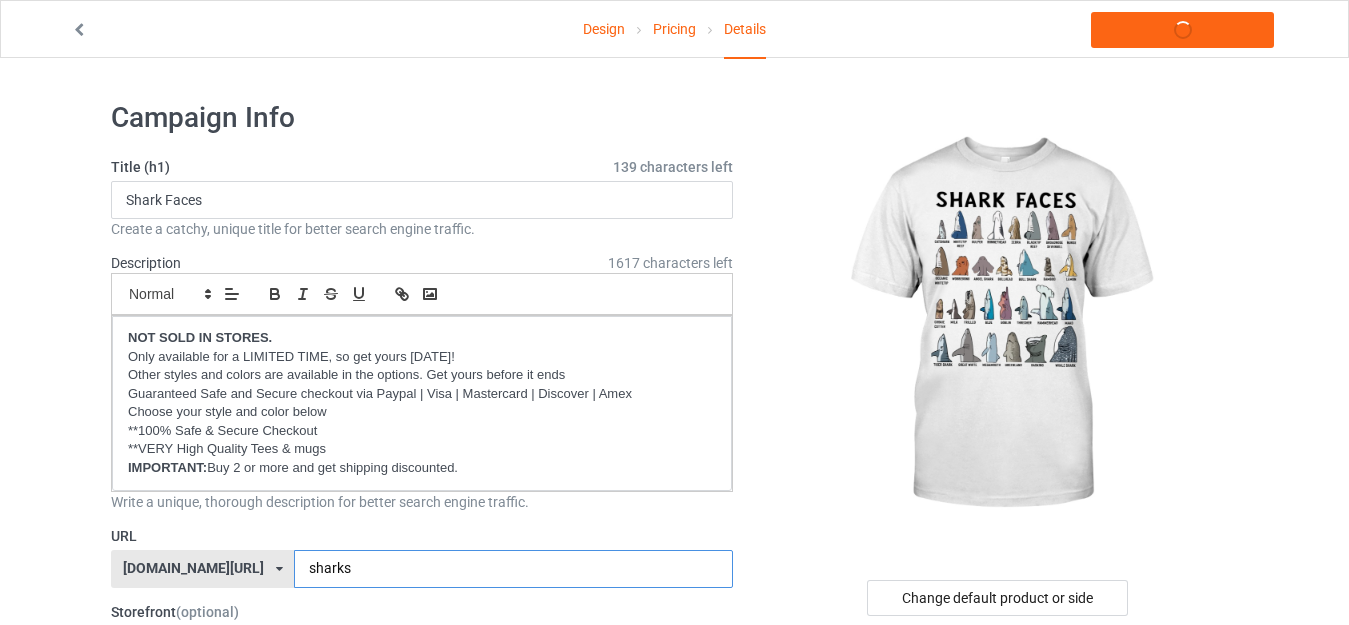 click on "sharks" at bounding box center (513, 569) 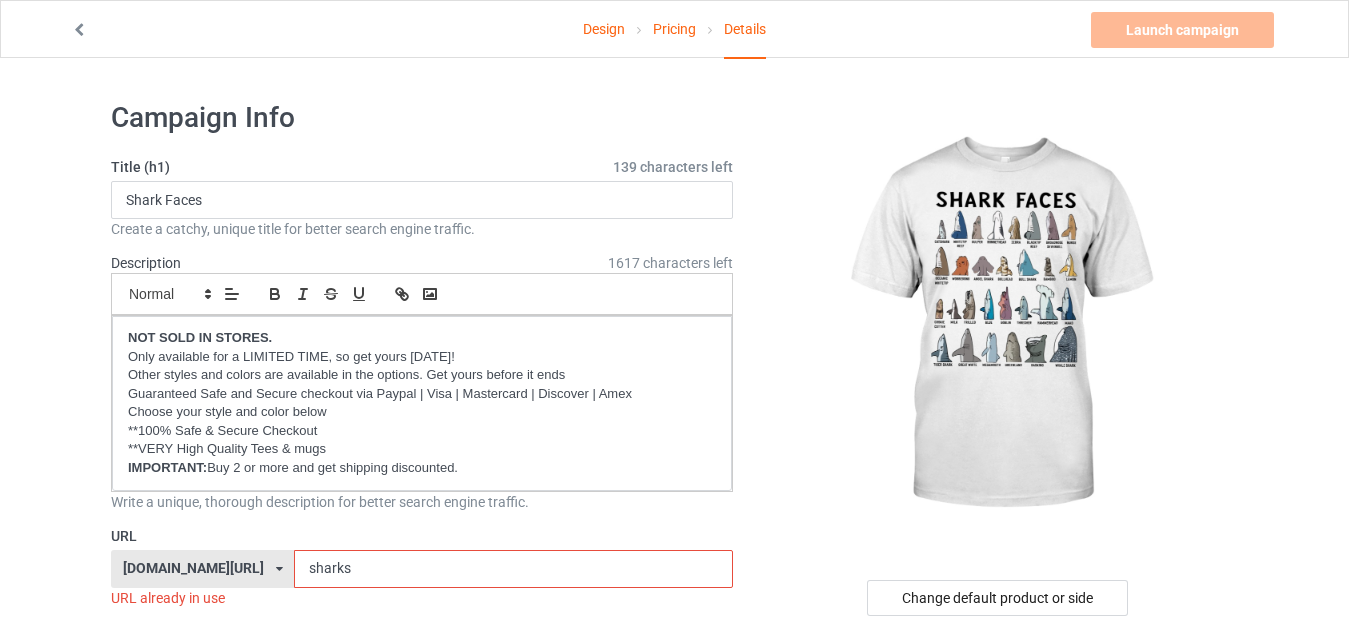 drag, startPoint x: 309, startPoint y: 567, endPoint x: 298, endPoint y: 572, distance: 12.083046 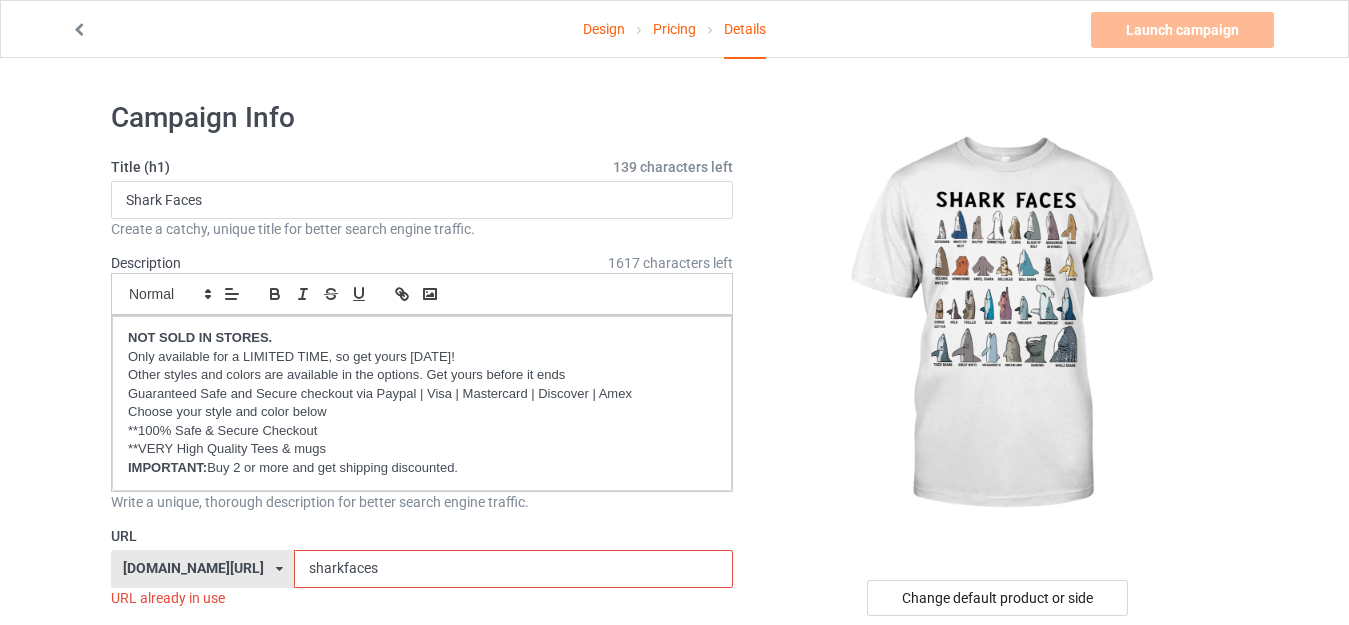 click on "sharkfaces" at bounding box center [513, 569] 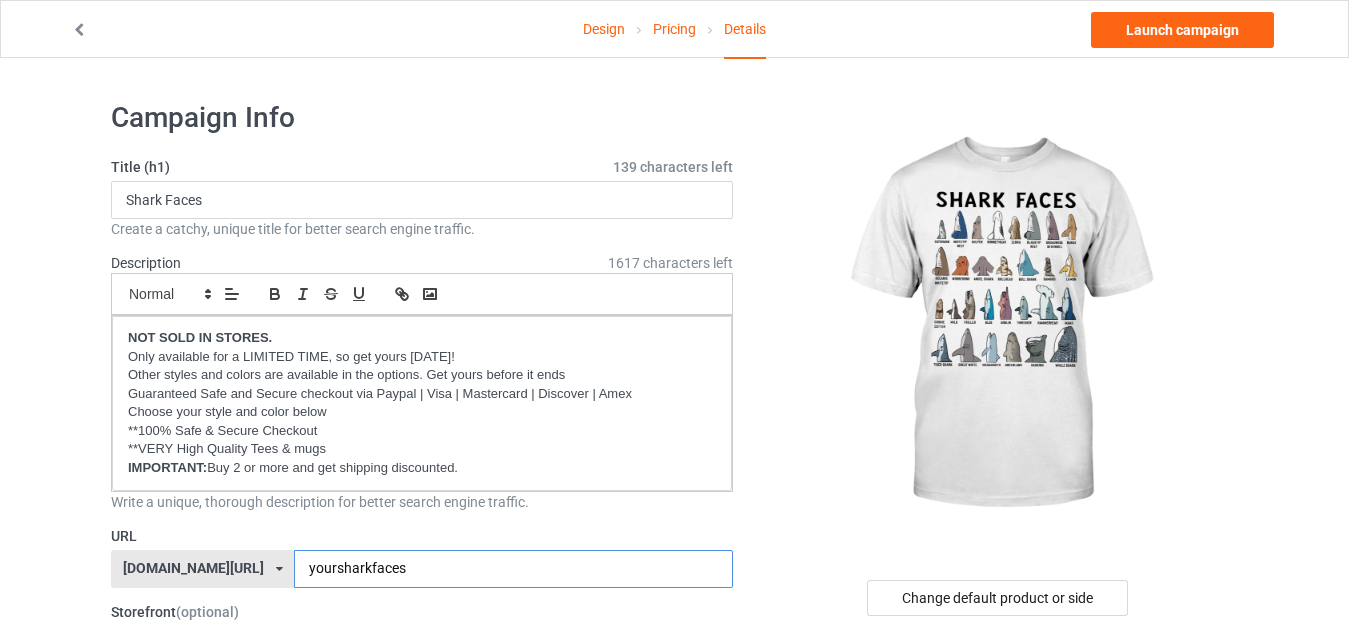 type on "yoursharkfaces" 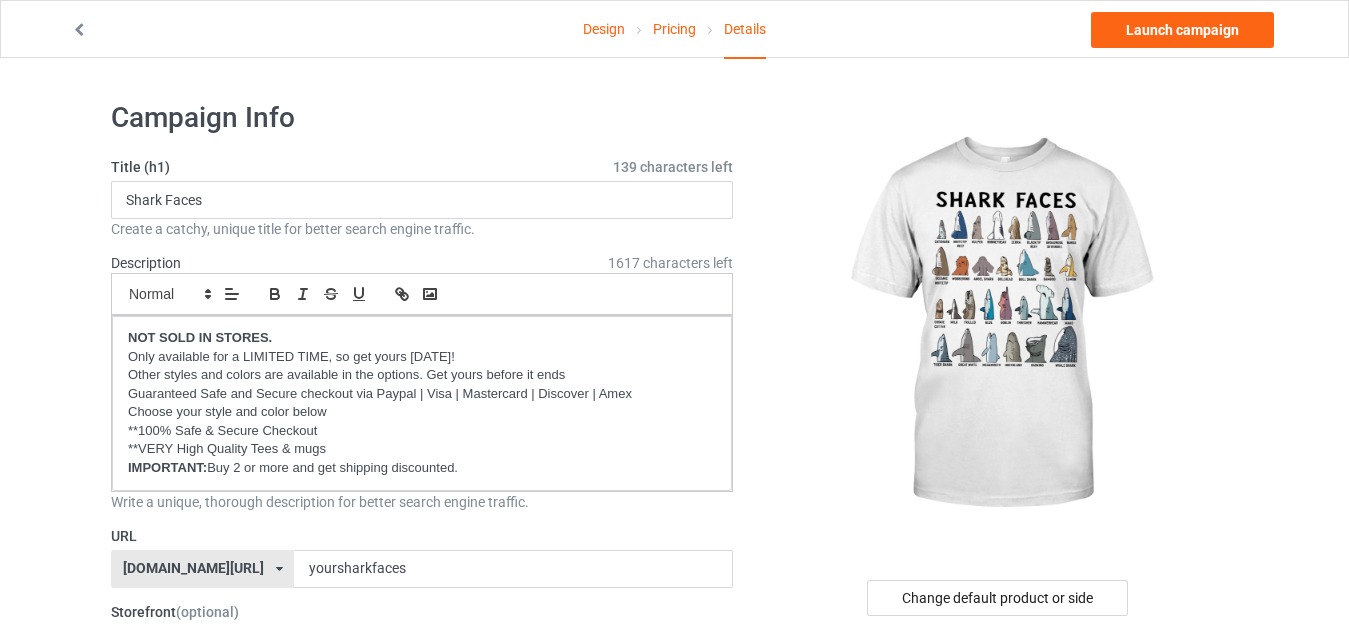 click at bounding box center (999, 325) 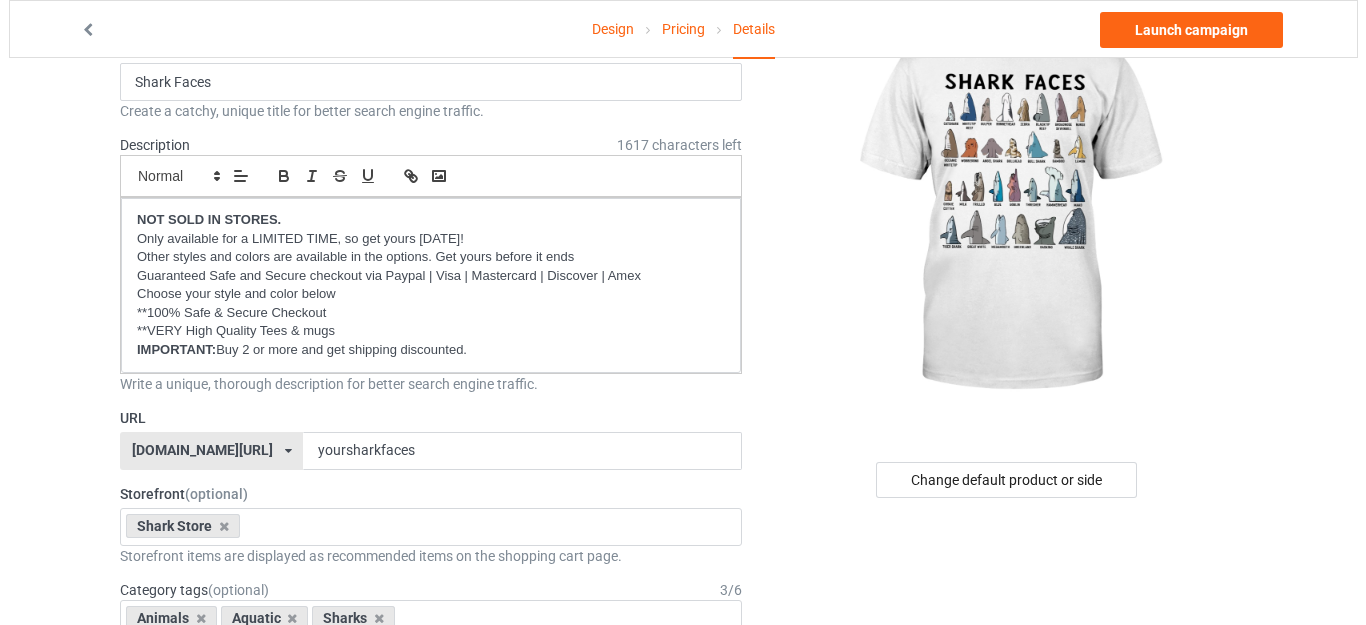 scroll, scrollTop: 0, scrollLeft: 0, axis: both 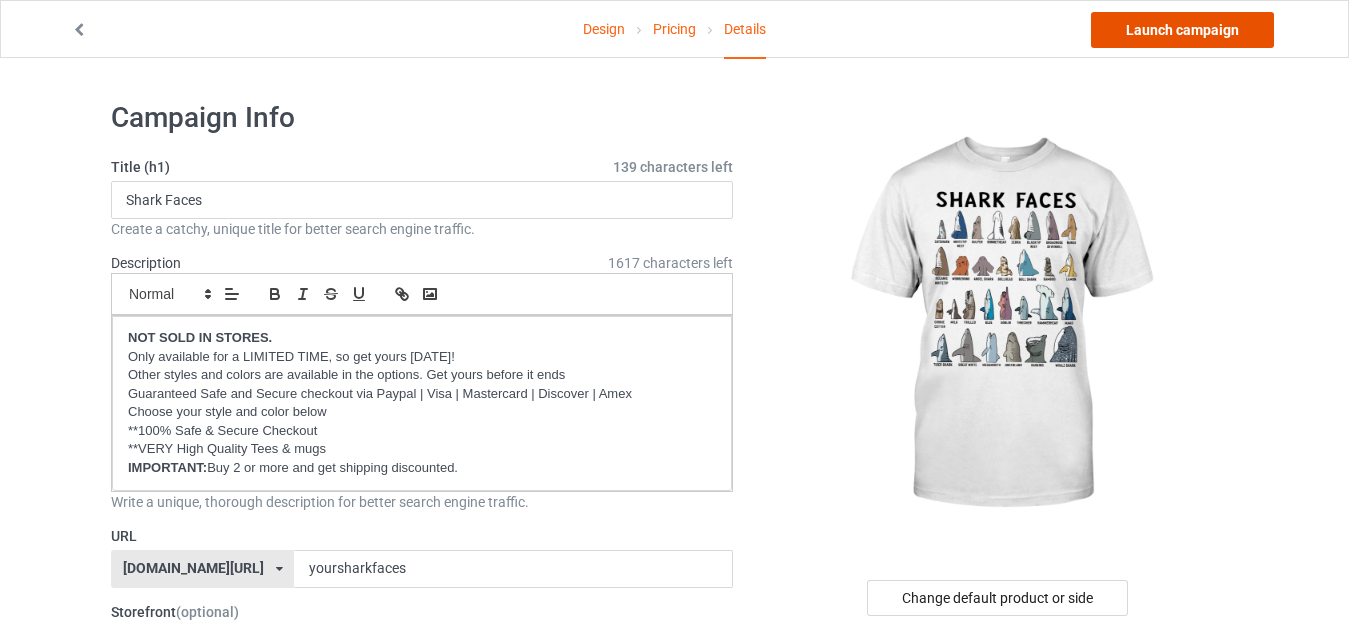 click on "Launch campaign" at bounding box center (1182, 30) 